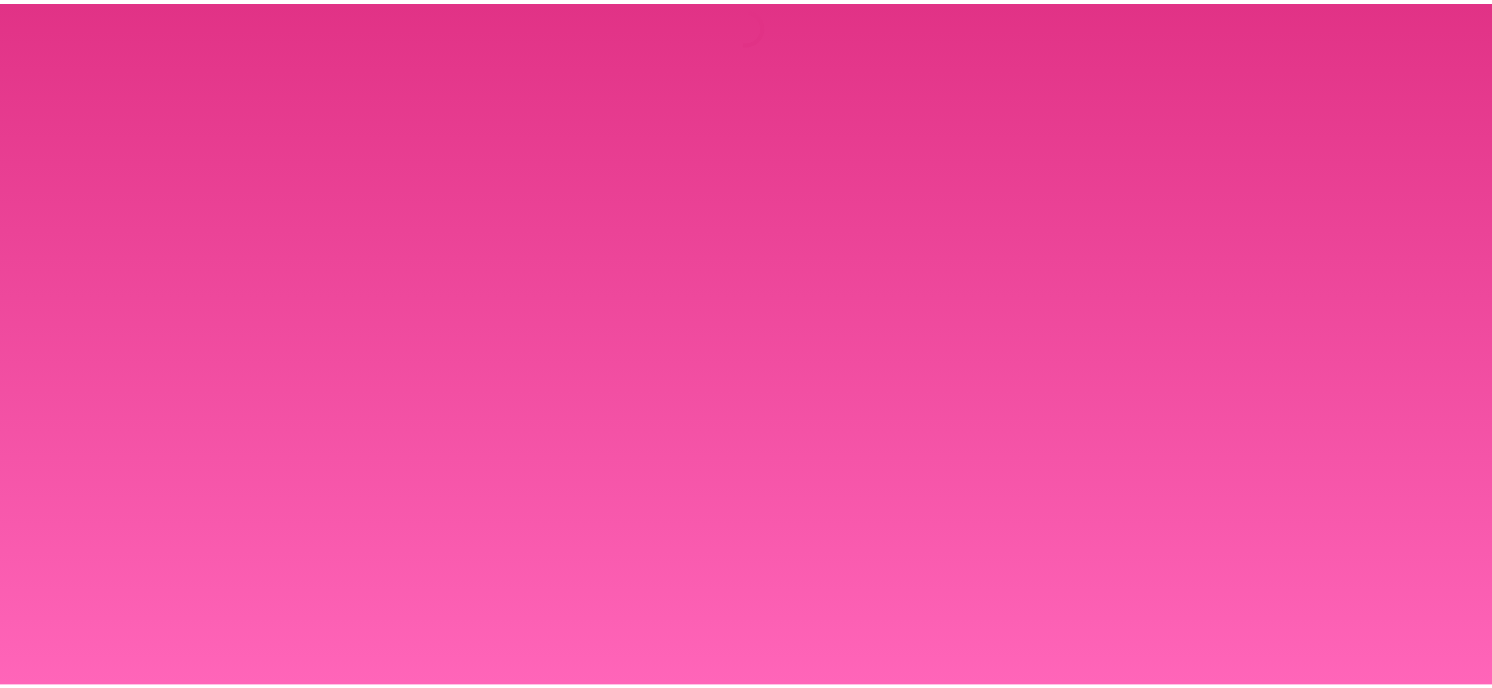 scroll, scrollTop: 0, scrollLeft: 0, axis: both 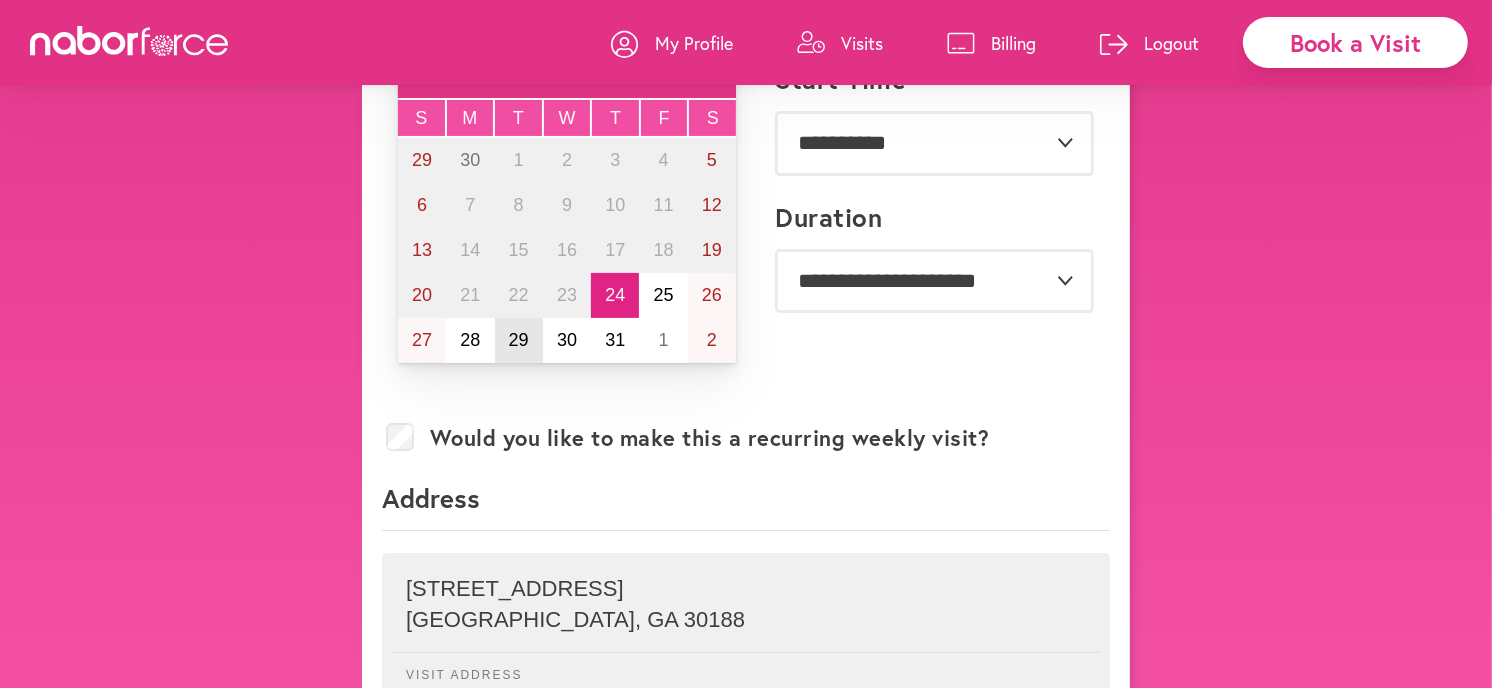 click on "29" at bounding box center (519, 340) 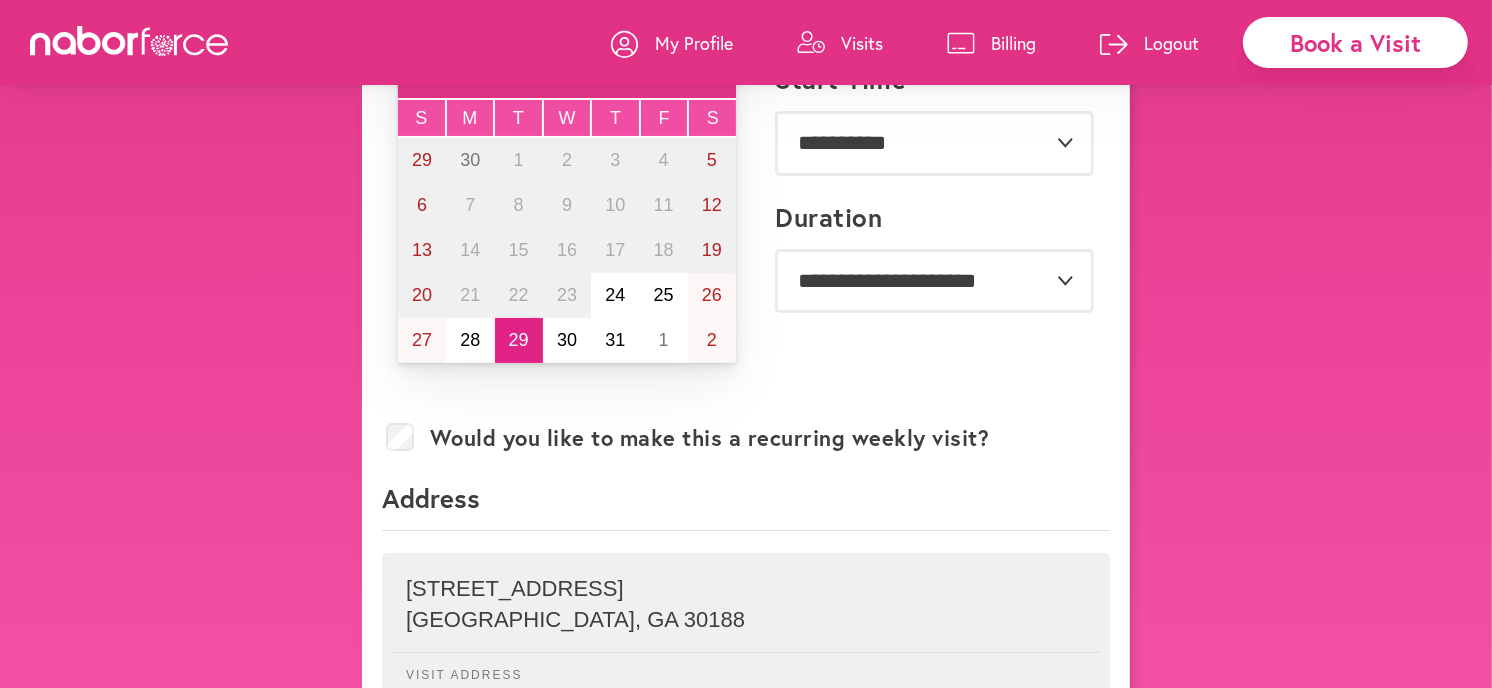 click on "29" at bounding box center (519, 340) 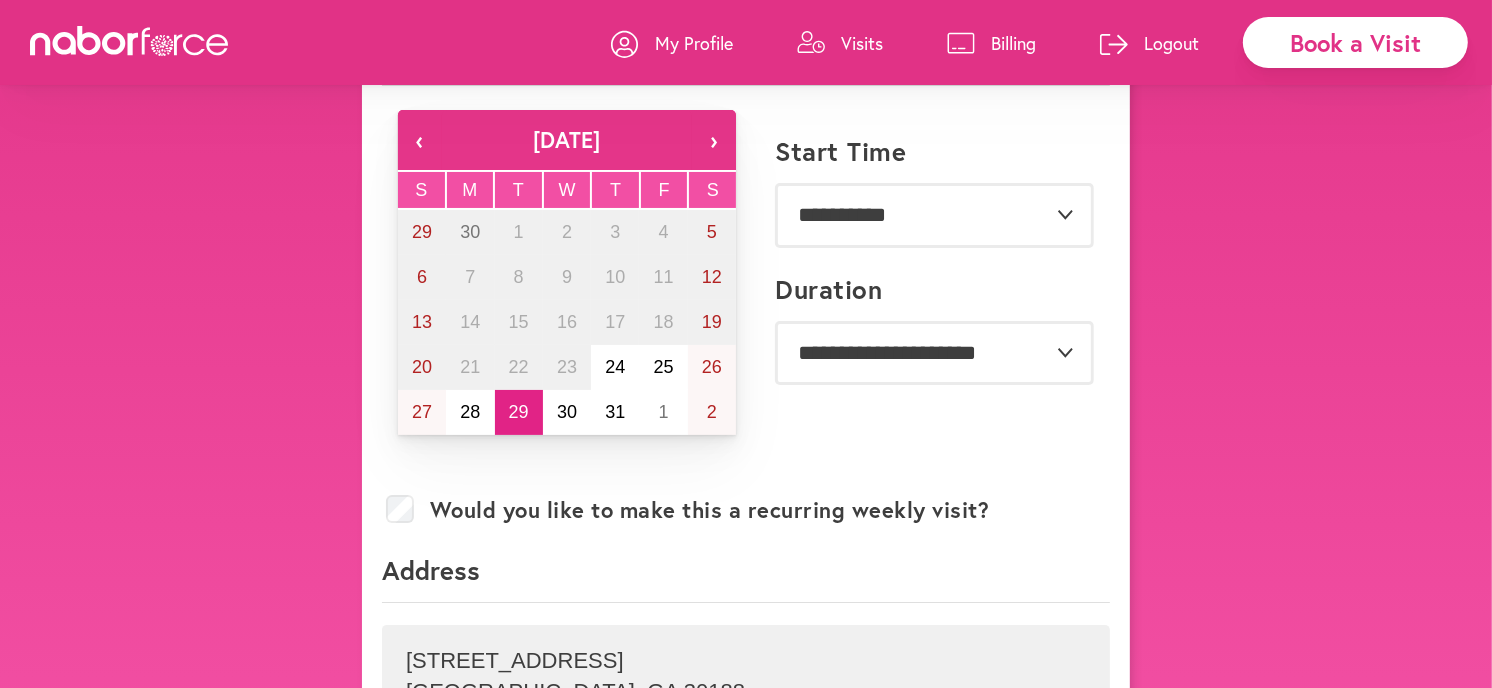 scroll, scrollTop: 111, scrollLeft: 0, axis: vertical 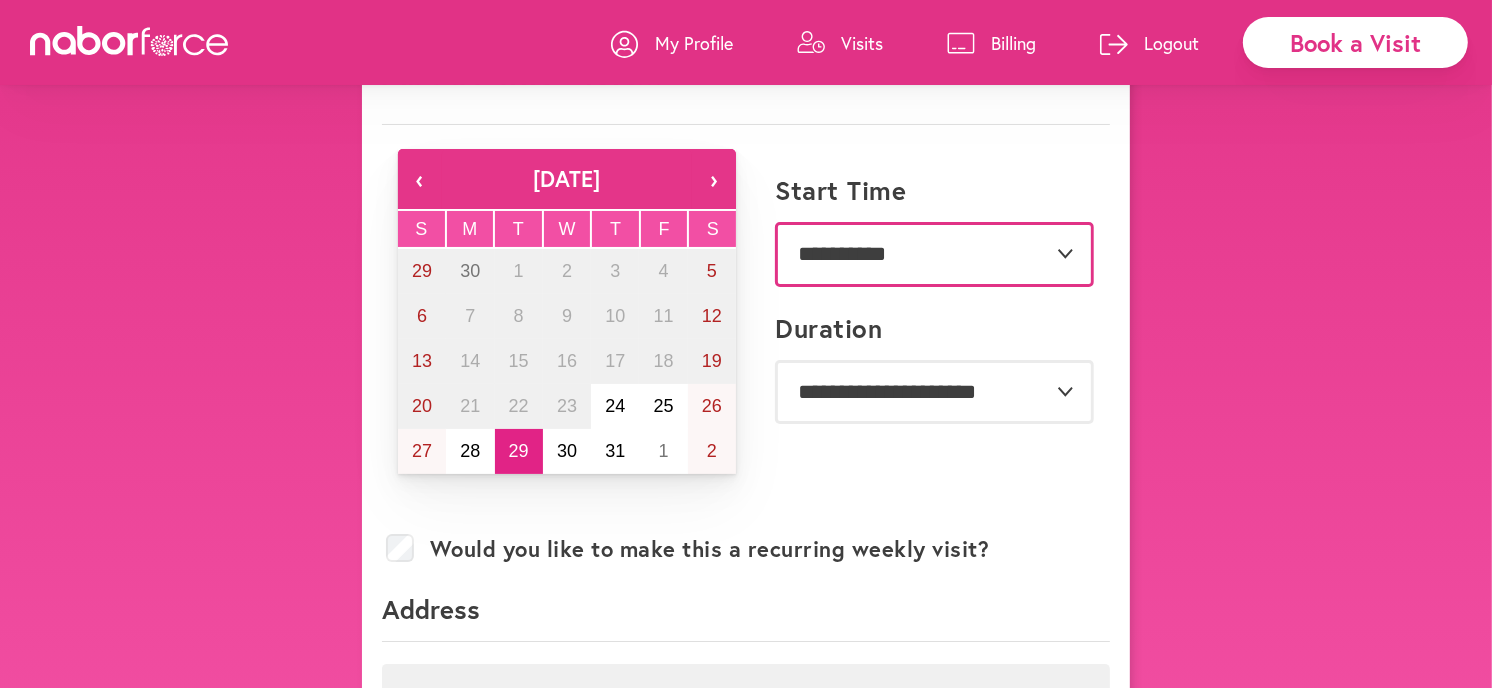 click on "**********" at bounding box center (934, 254) 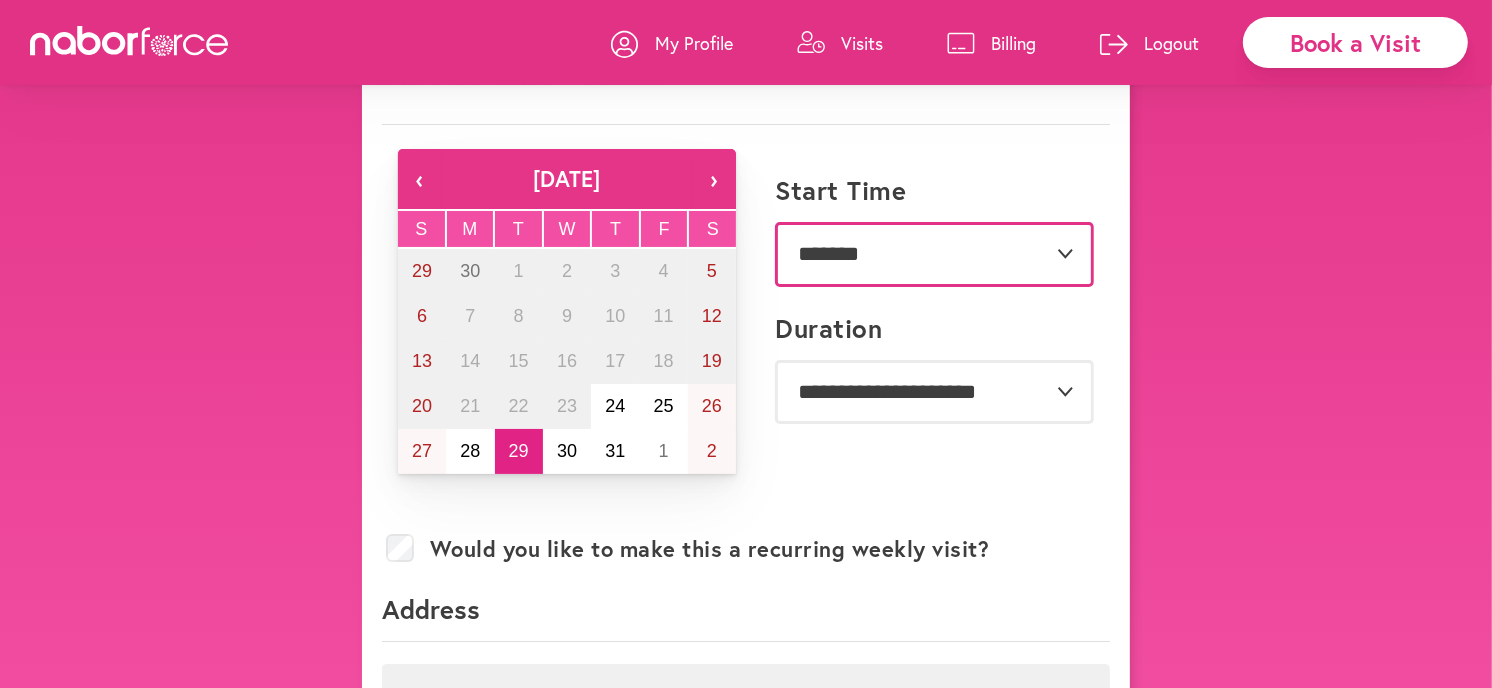click on "**********" at bounding box center [934, 254] 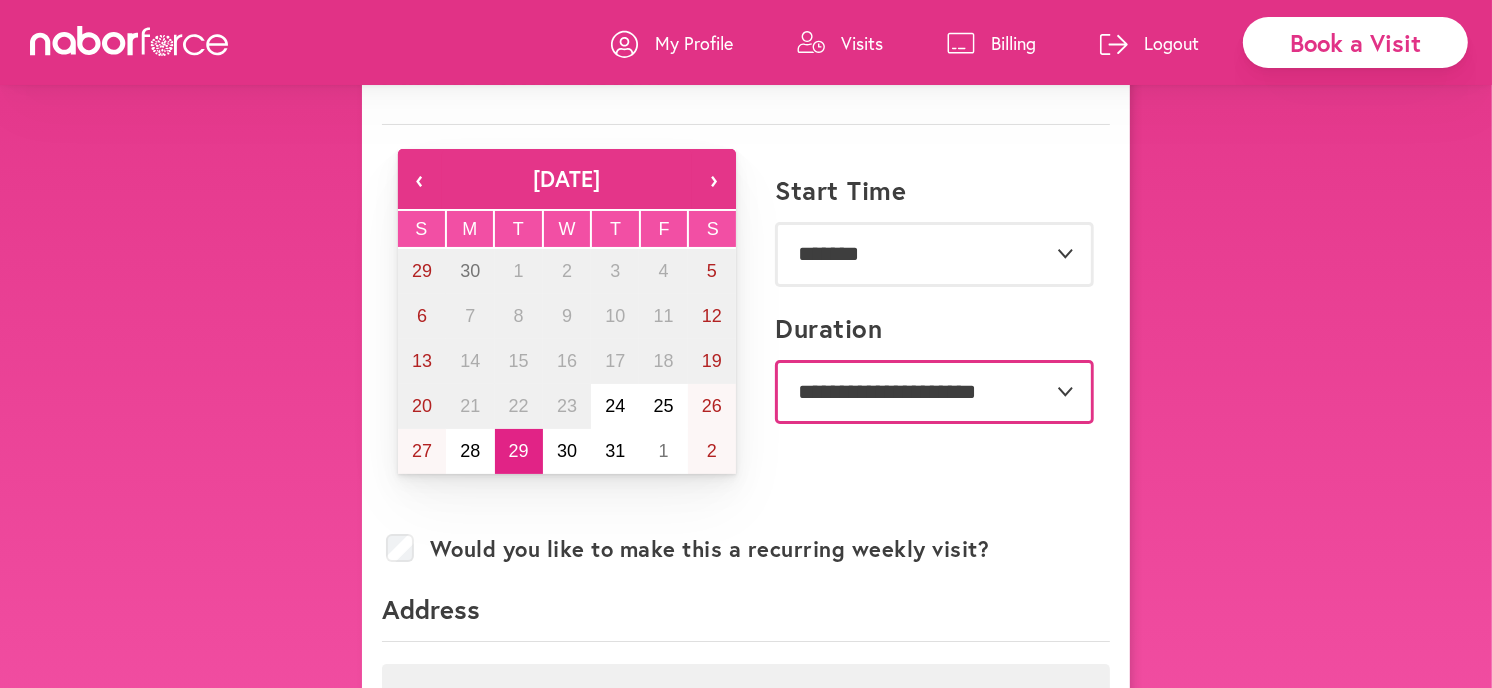click on "**********" at bounding box center [934, 392] 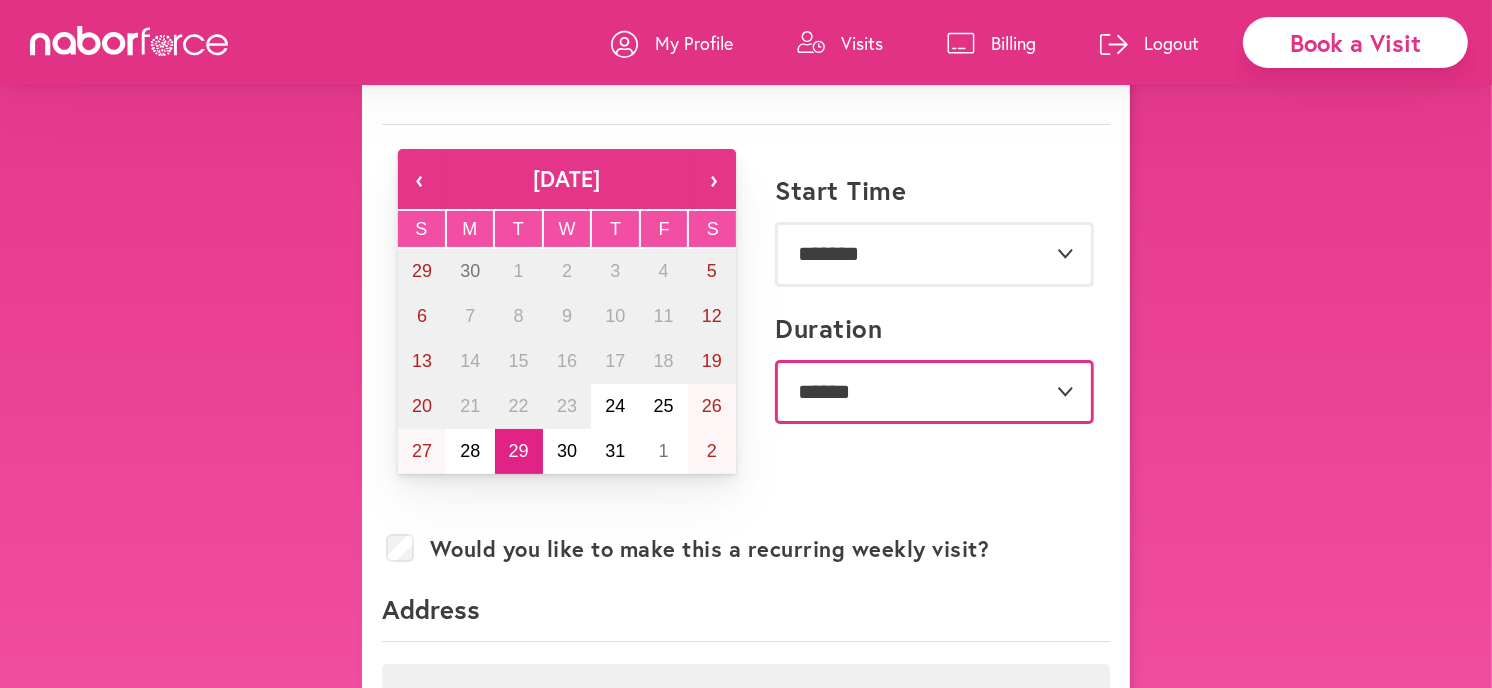 click on "**********" at bounding box center [934, 392] 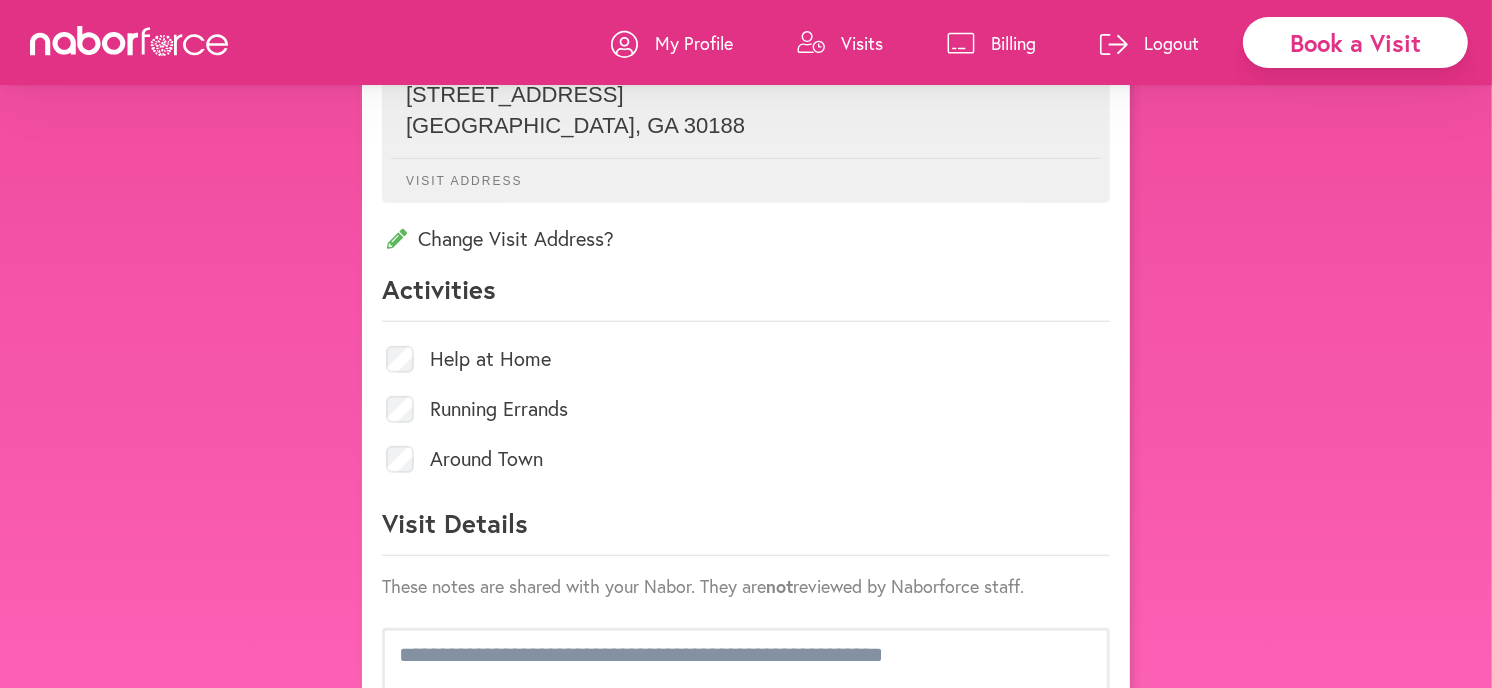 scroll, scrollTop: 777, scrollLeft: 0, axis: vertical 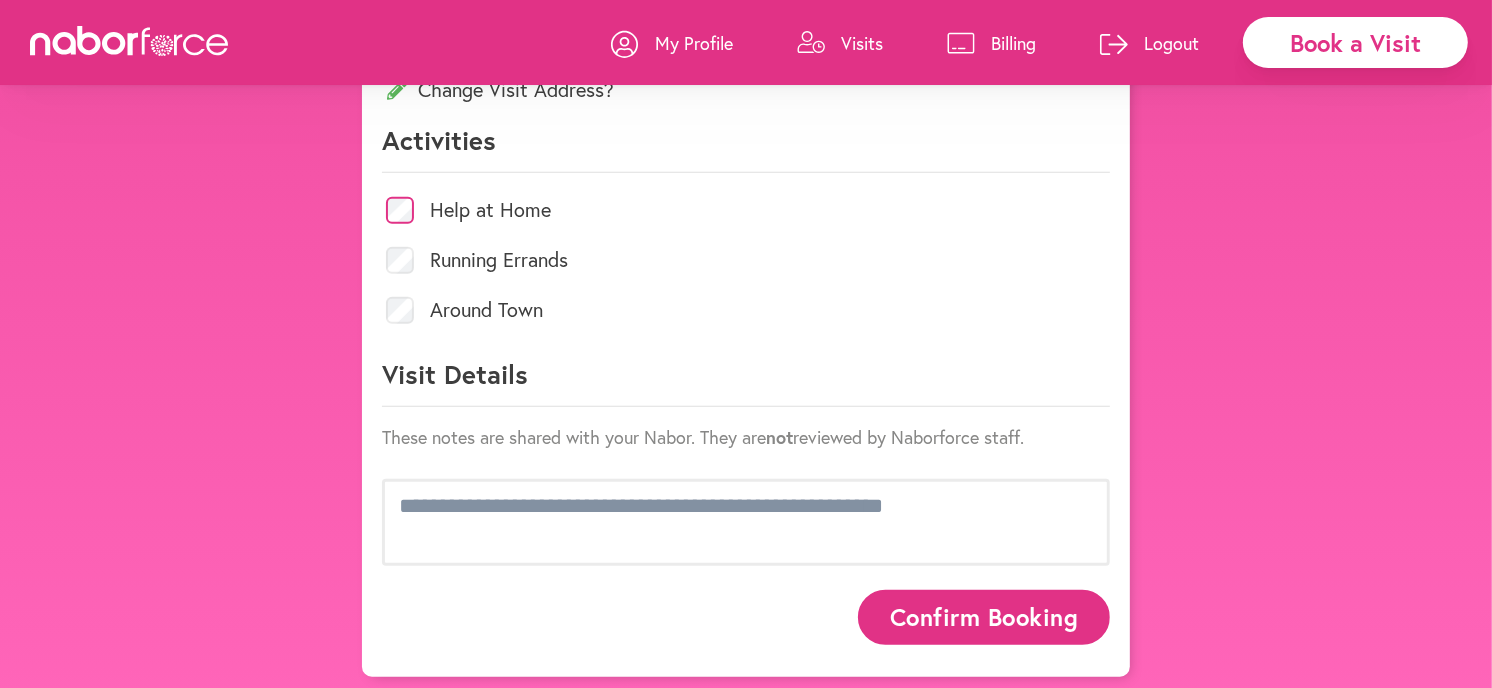click on "Confirm Booking" at bounding box center (984, 617) 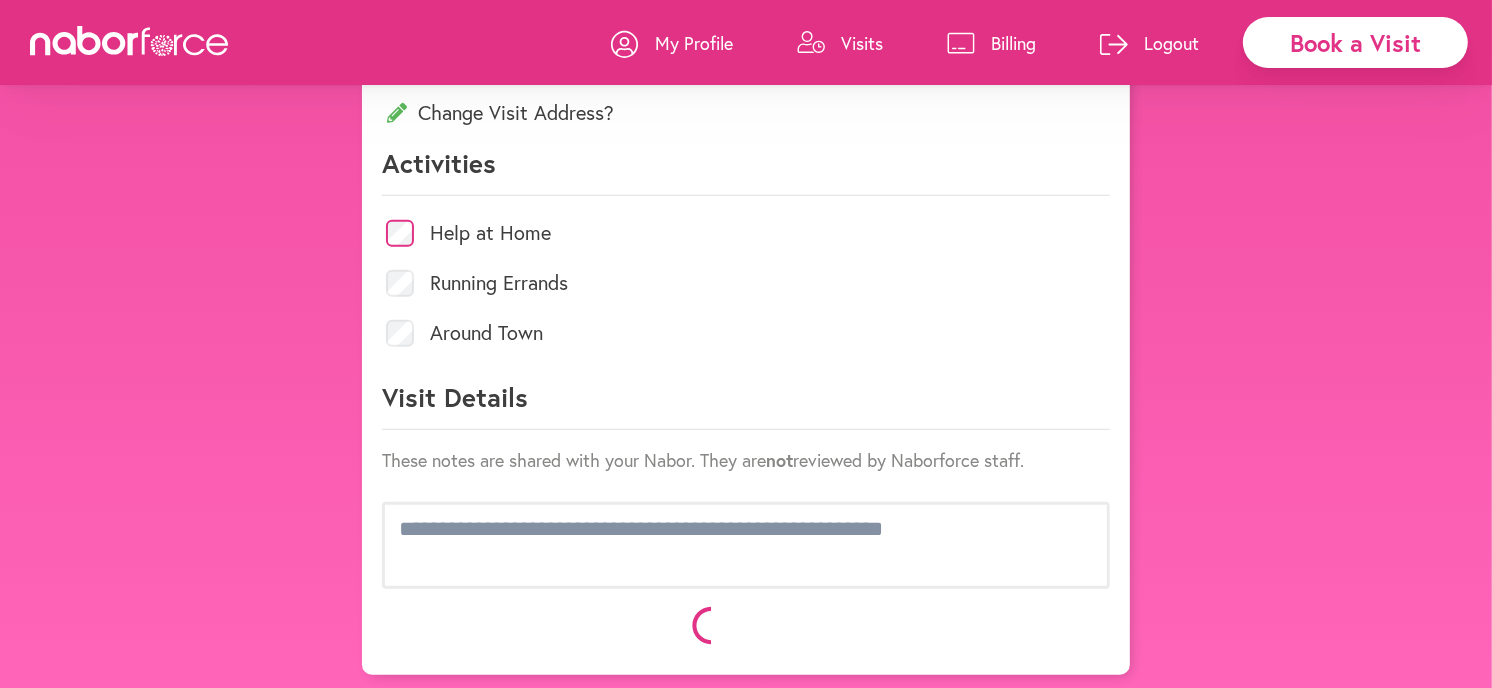 click 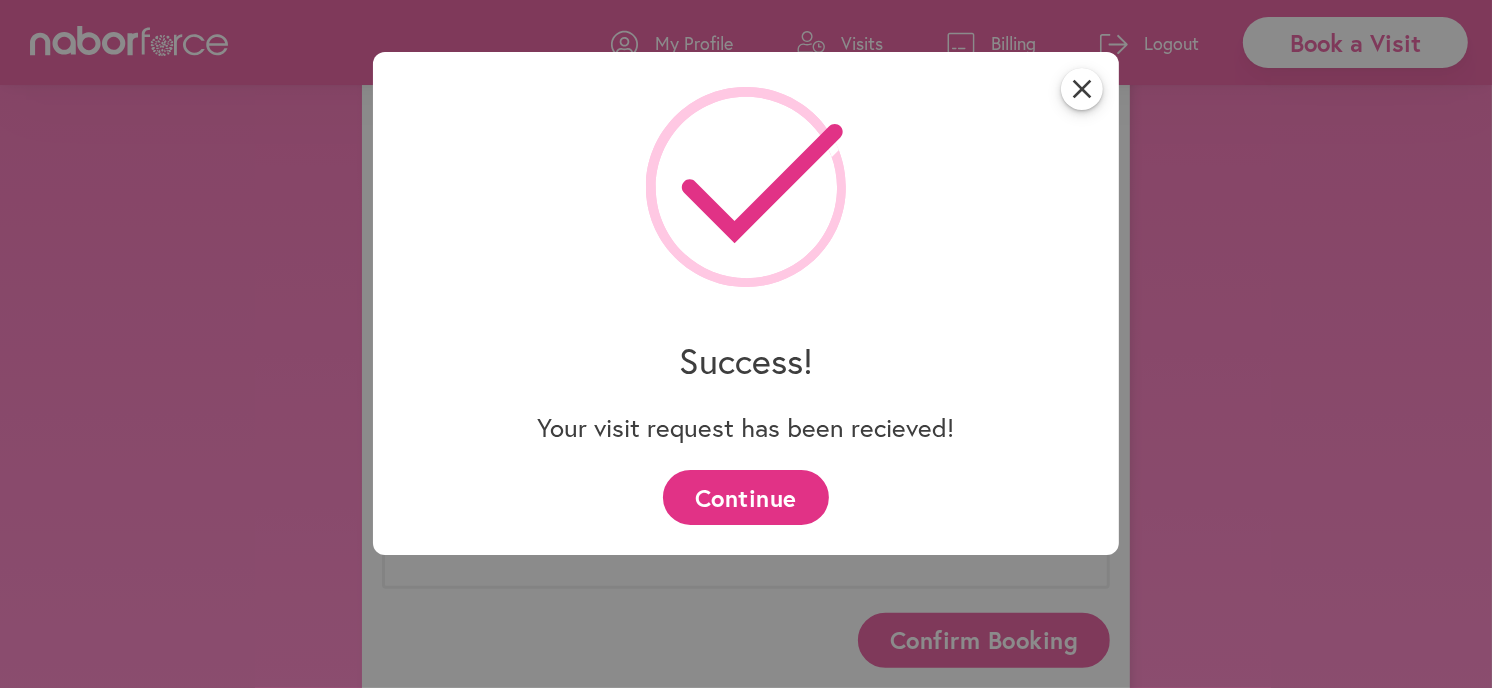 scroll, scrollTop: 865, scrollLeft: 0, axis: vertical 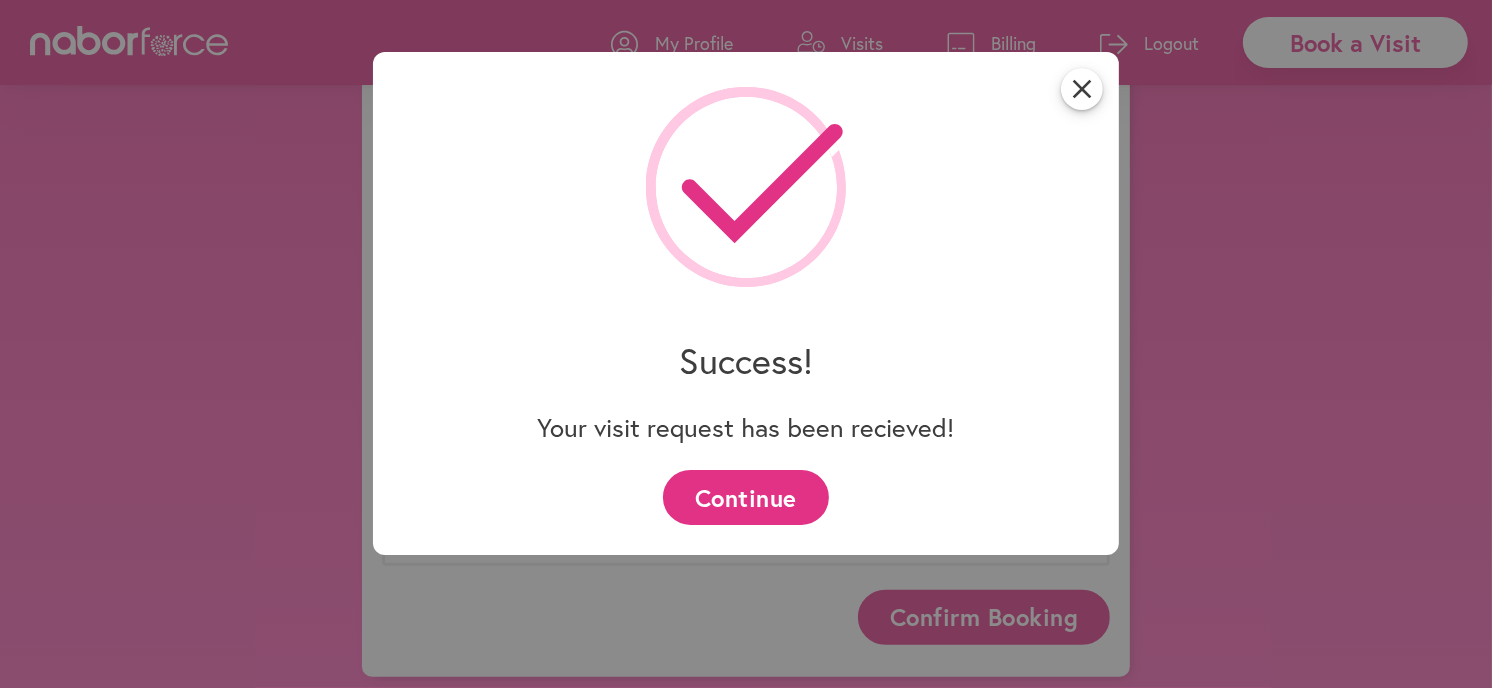 click on "Continue" at bounding box center (745, 497) 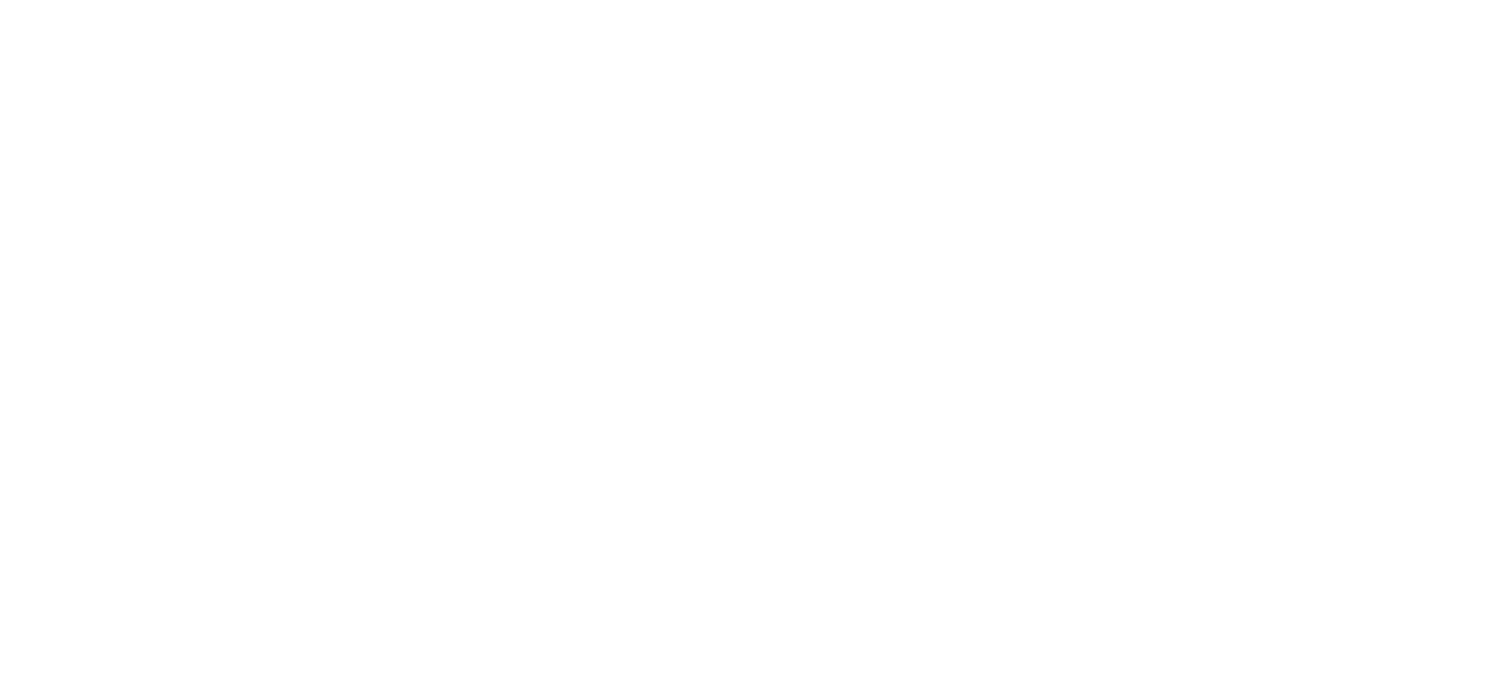scroll, scrollTop: 0, scrollLeft: 0, axis: both 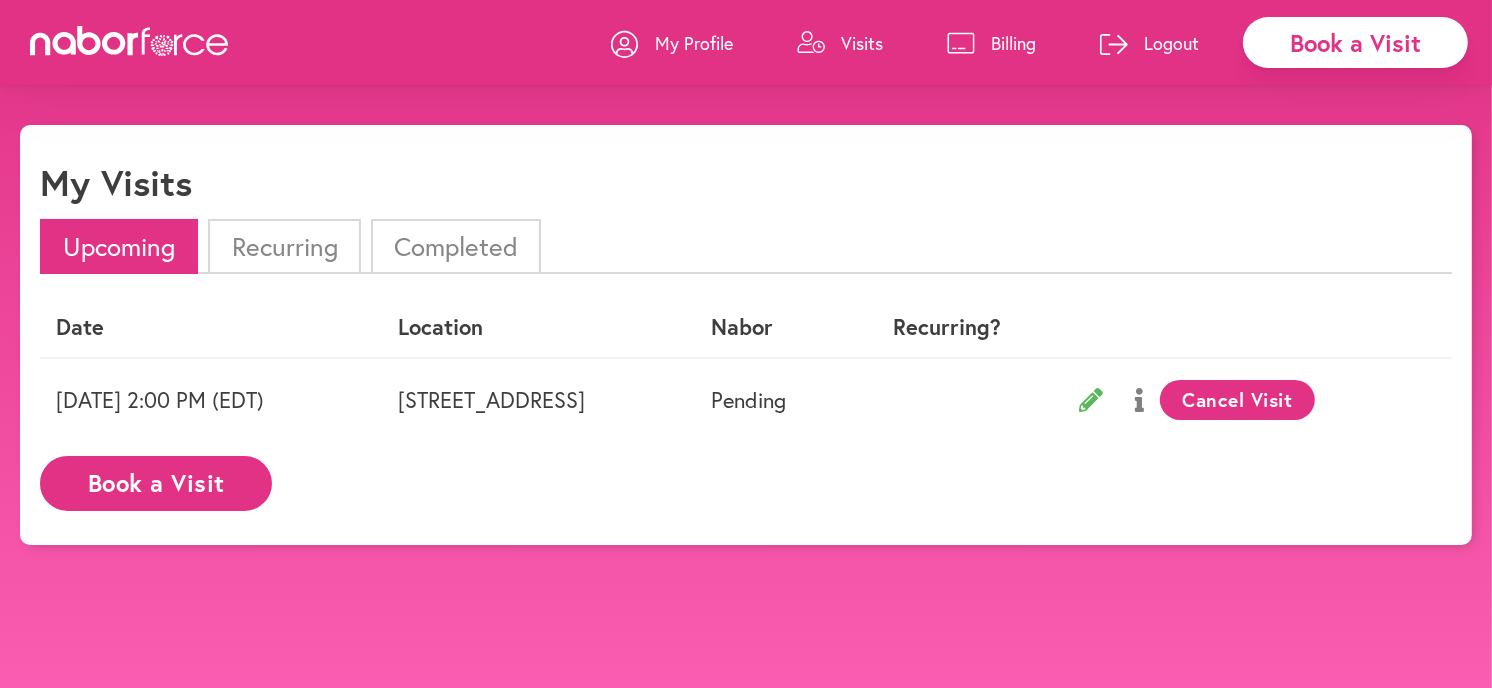 click on "Book a Visit" at bounding box center (1355, 42) 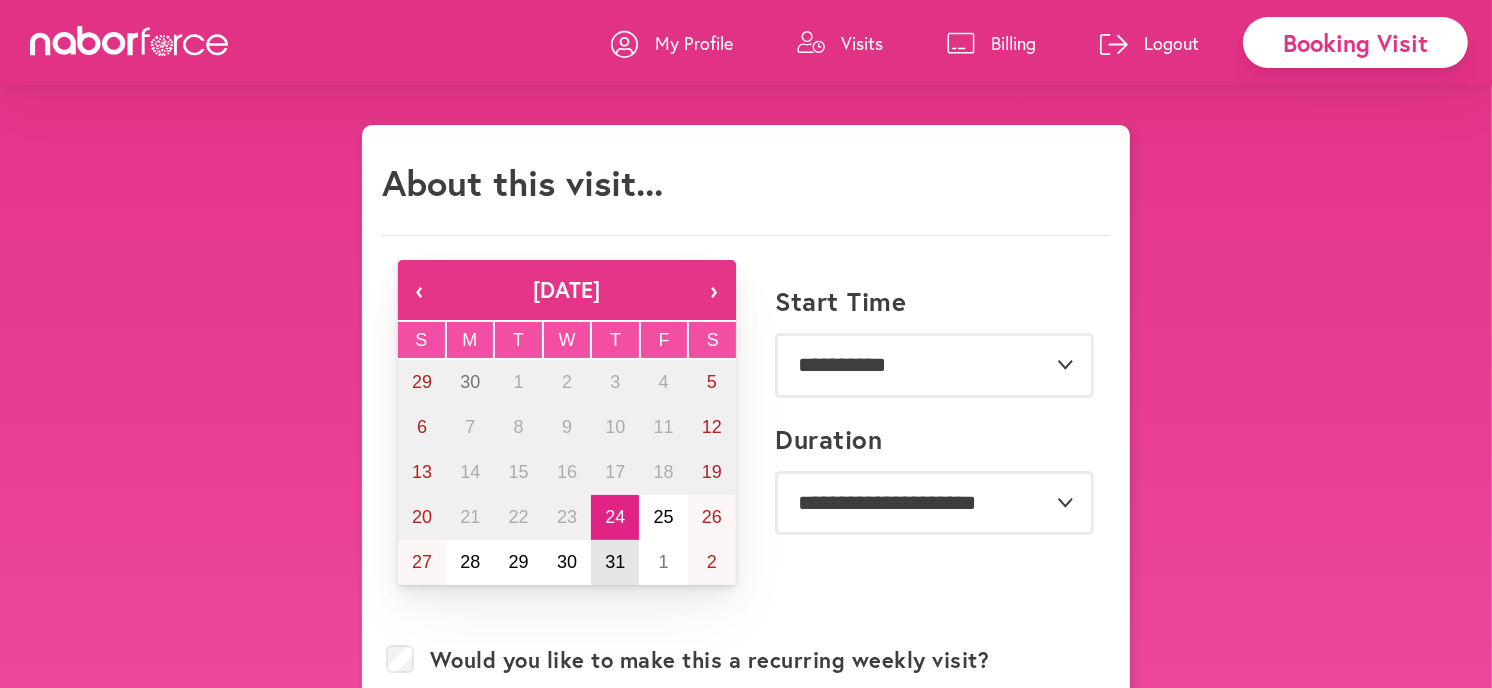 click on "31" at bounding box center [615, 562] 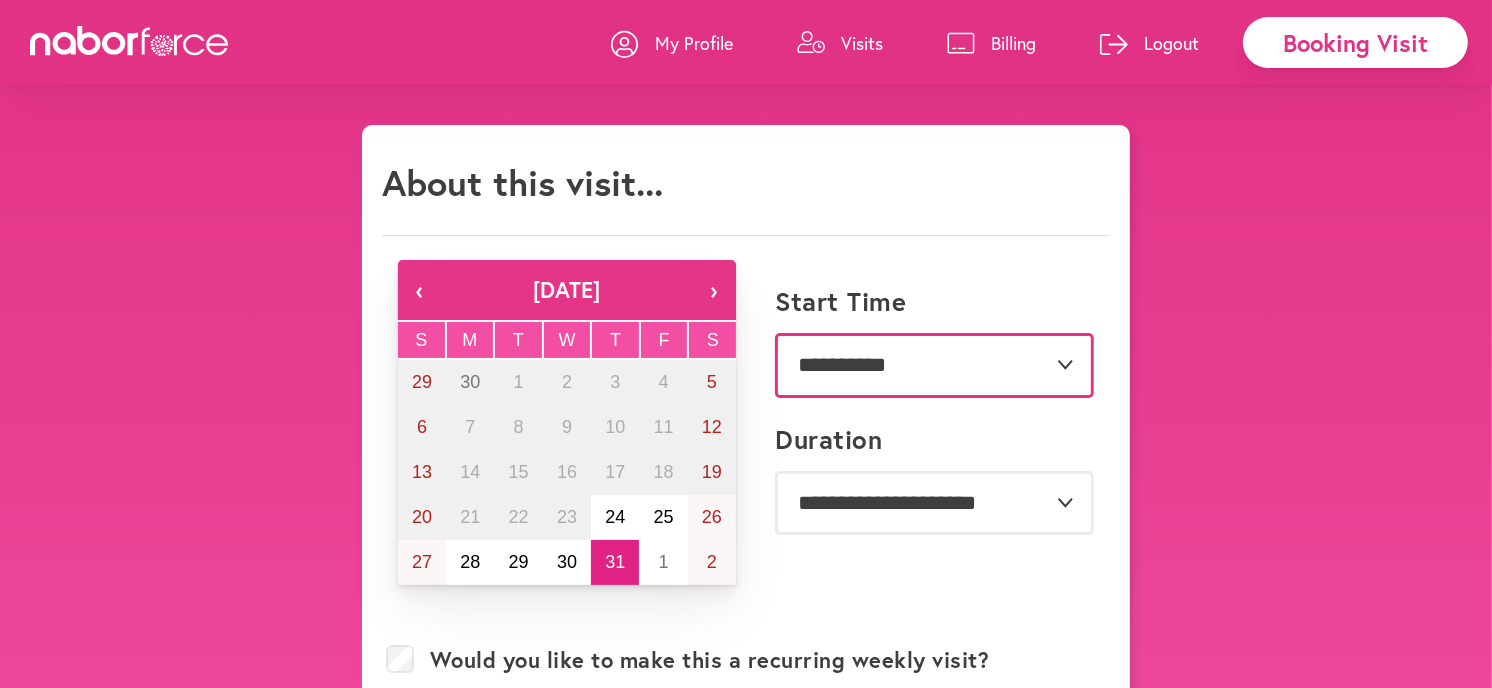 click on "**********" at bounding box center (934, 365) 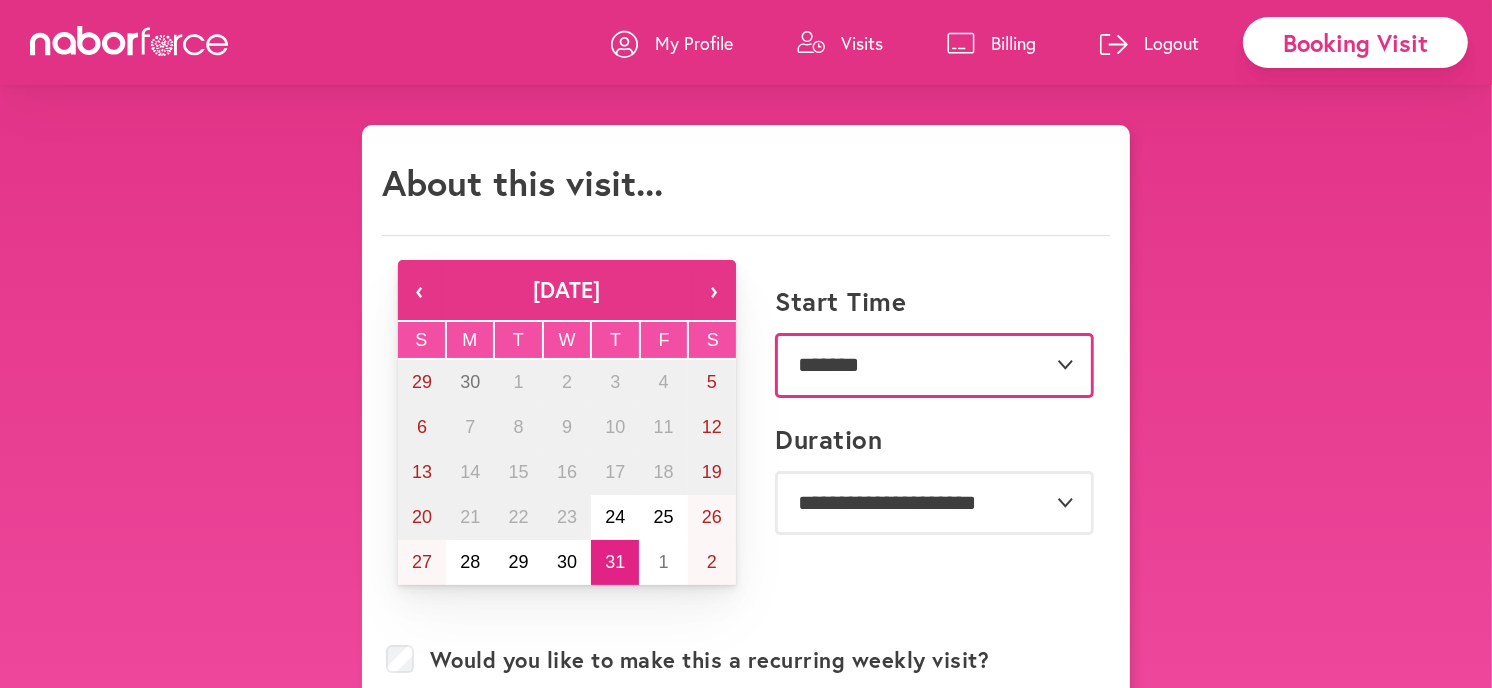 click on "**********" at bounding box center (934, 365) 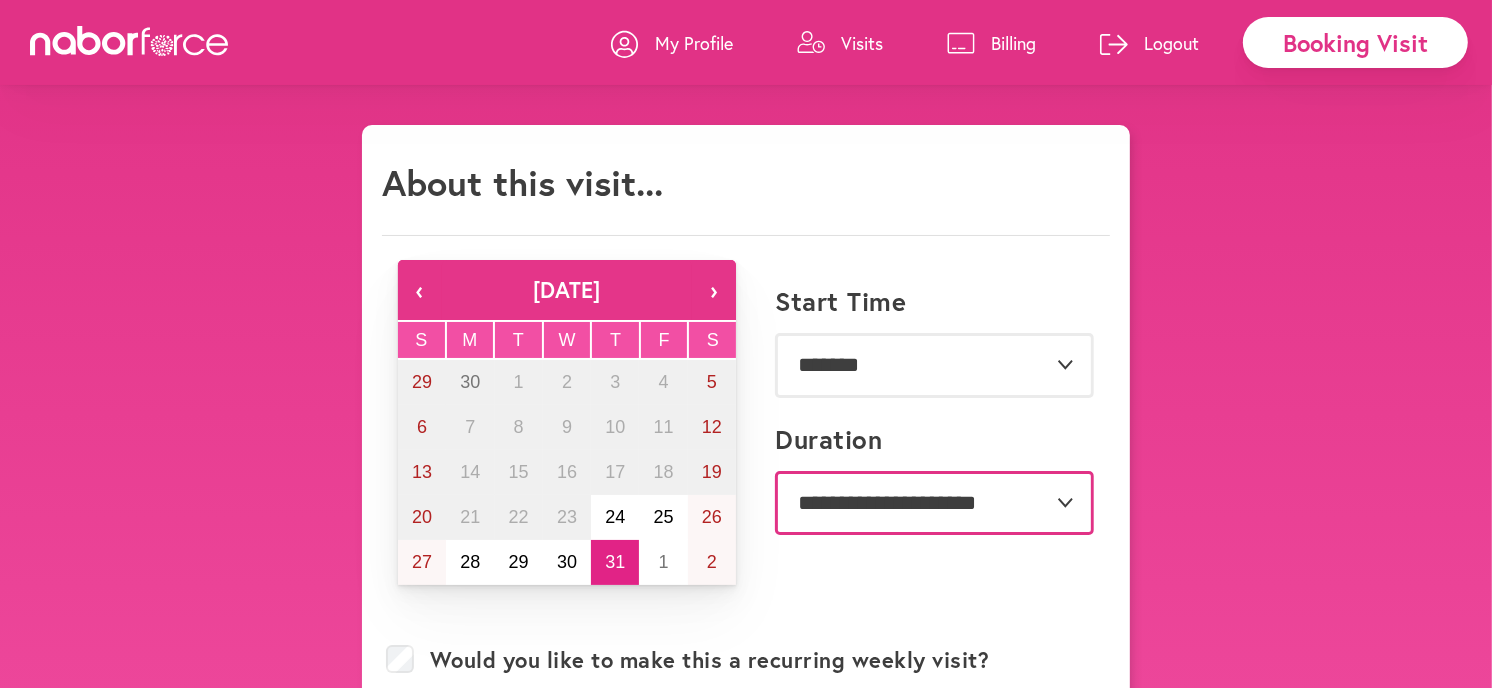 click on "**********" at bounding box center [934, 503] 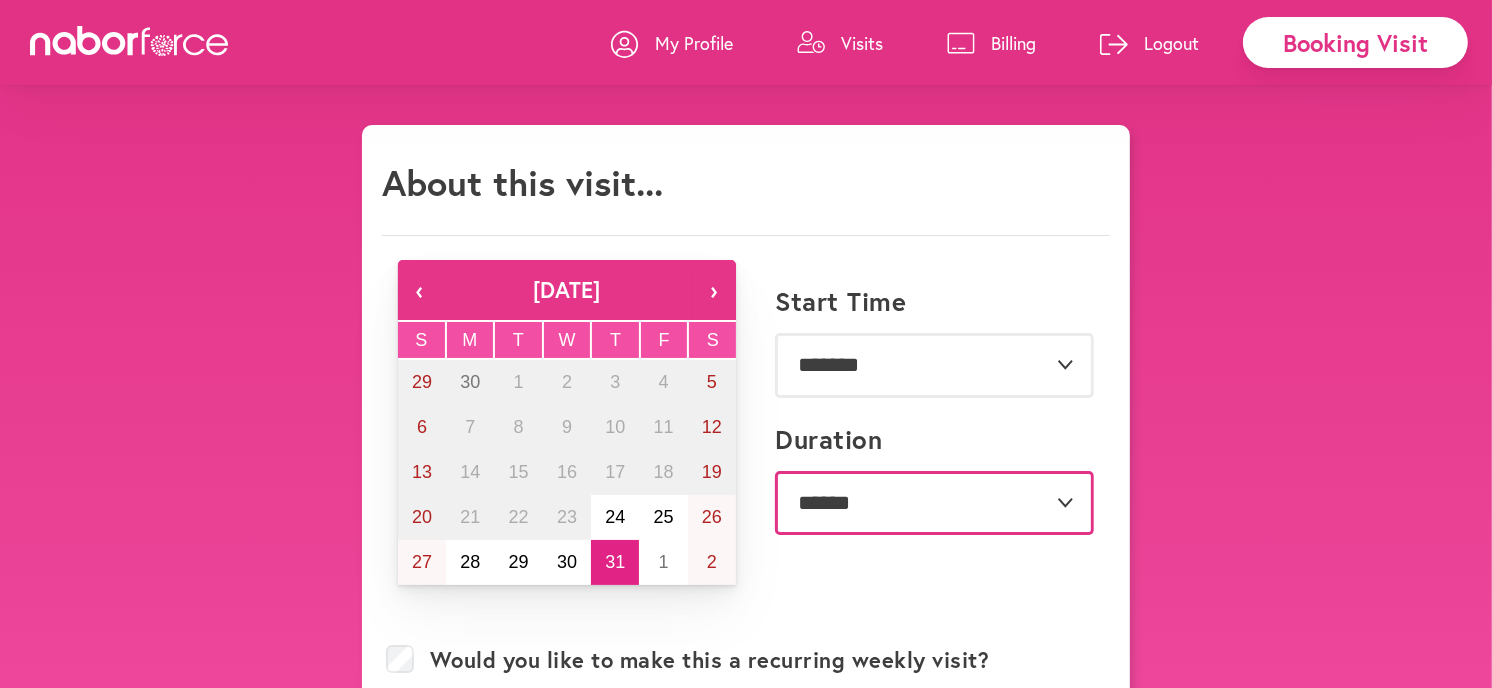 click on "**********" at bounding box center (934, 503) 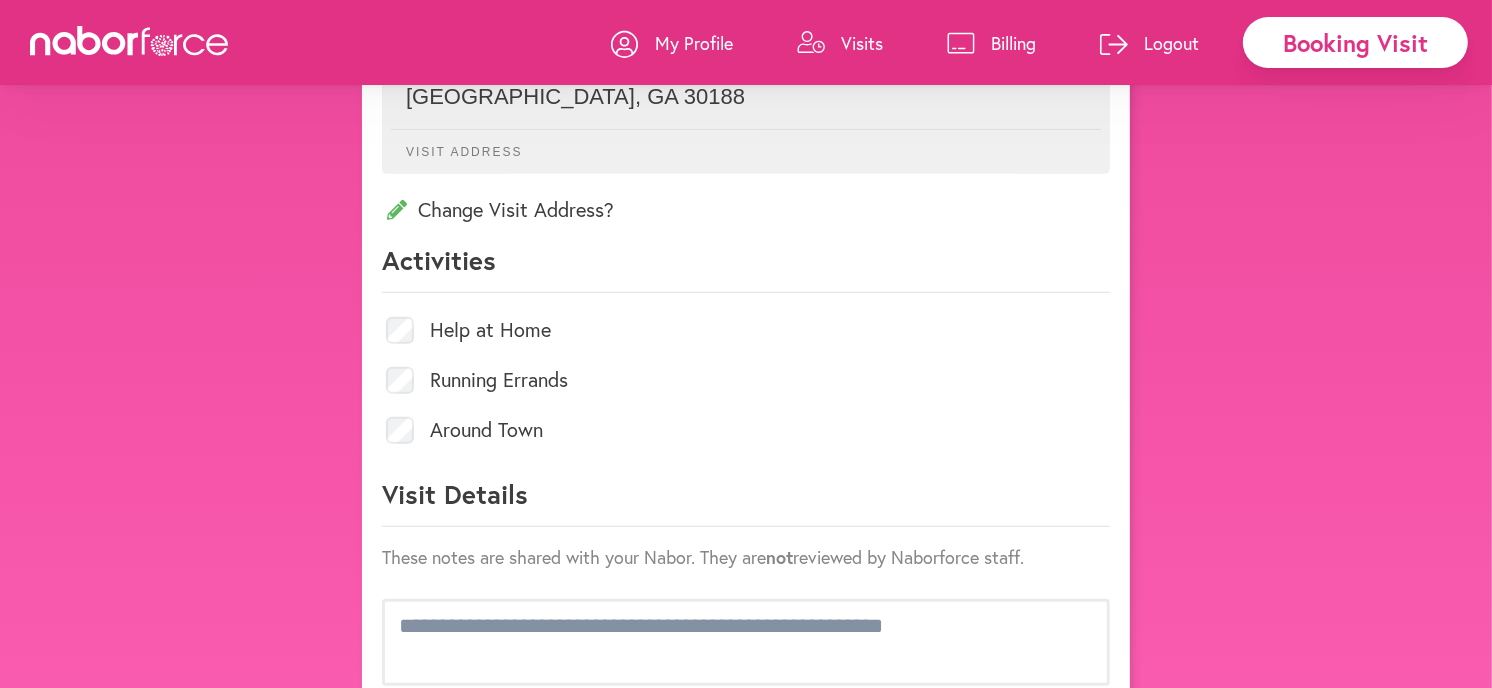 scroll, scrollTop: 777, scrollLeft: 0, axis: vertical 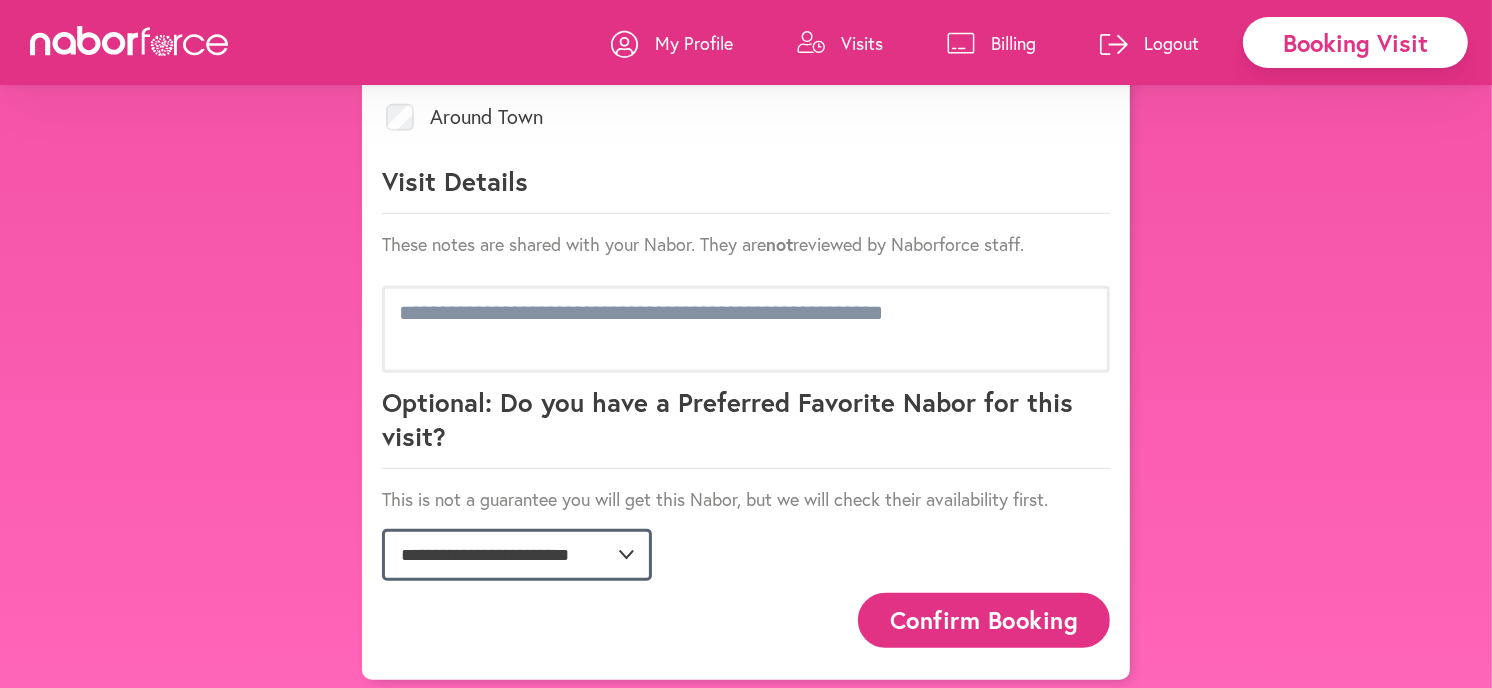click on "**********" 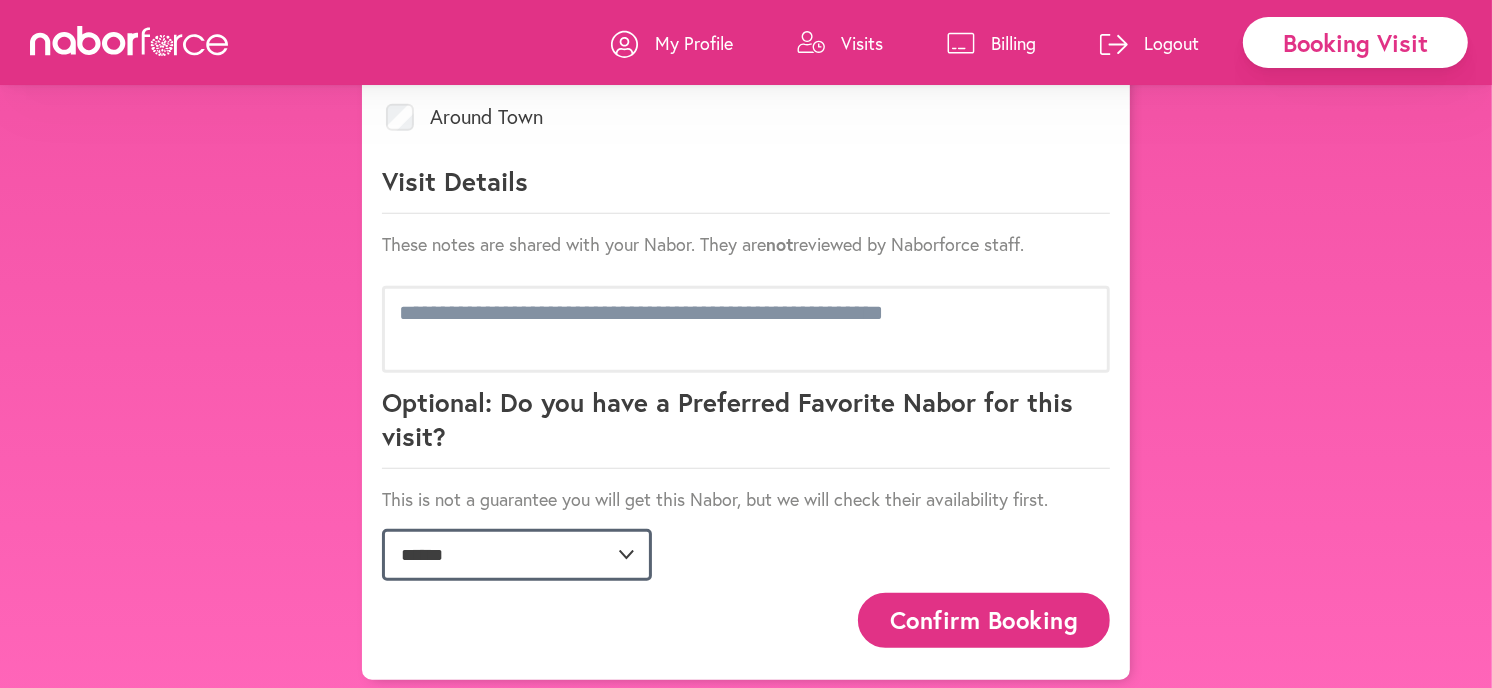 click on "**********" 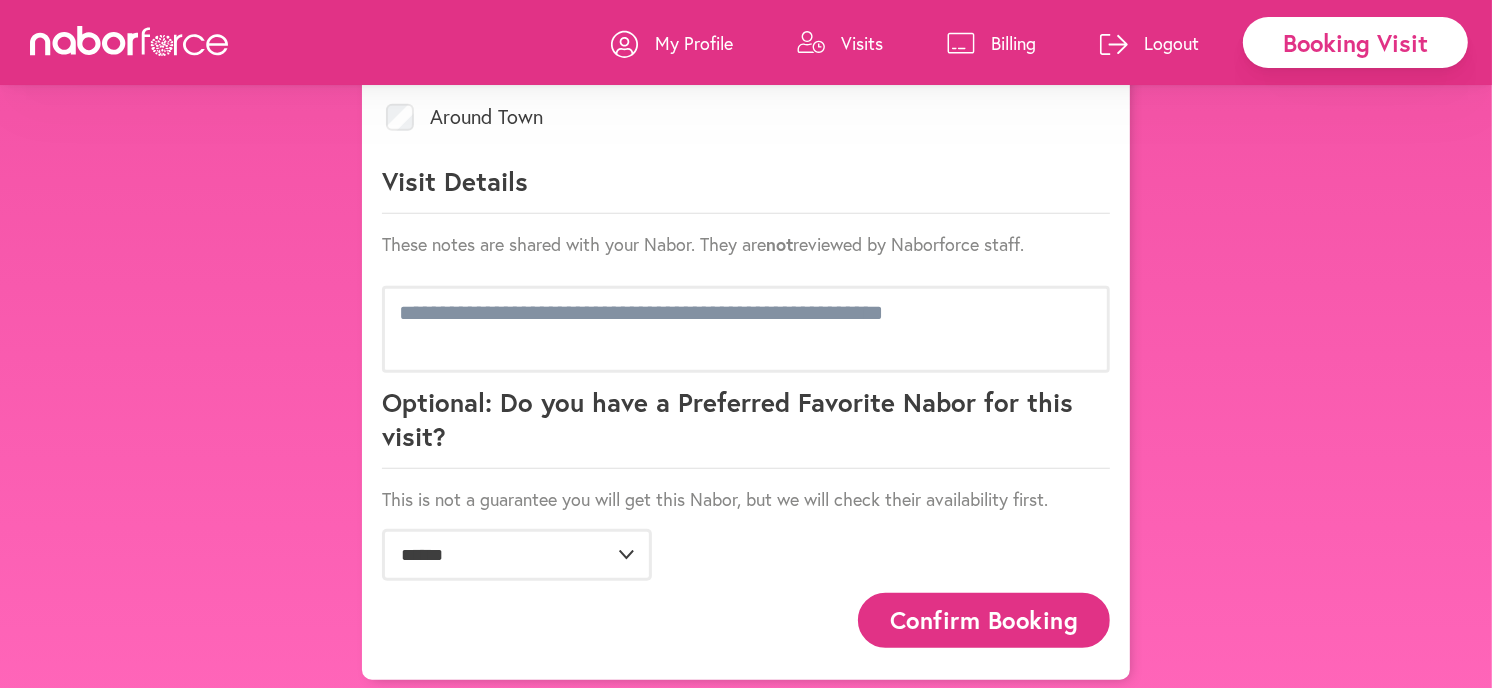 click on "Confirm Booking" at bounding box center (984, 620) 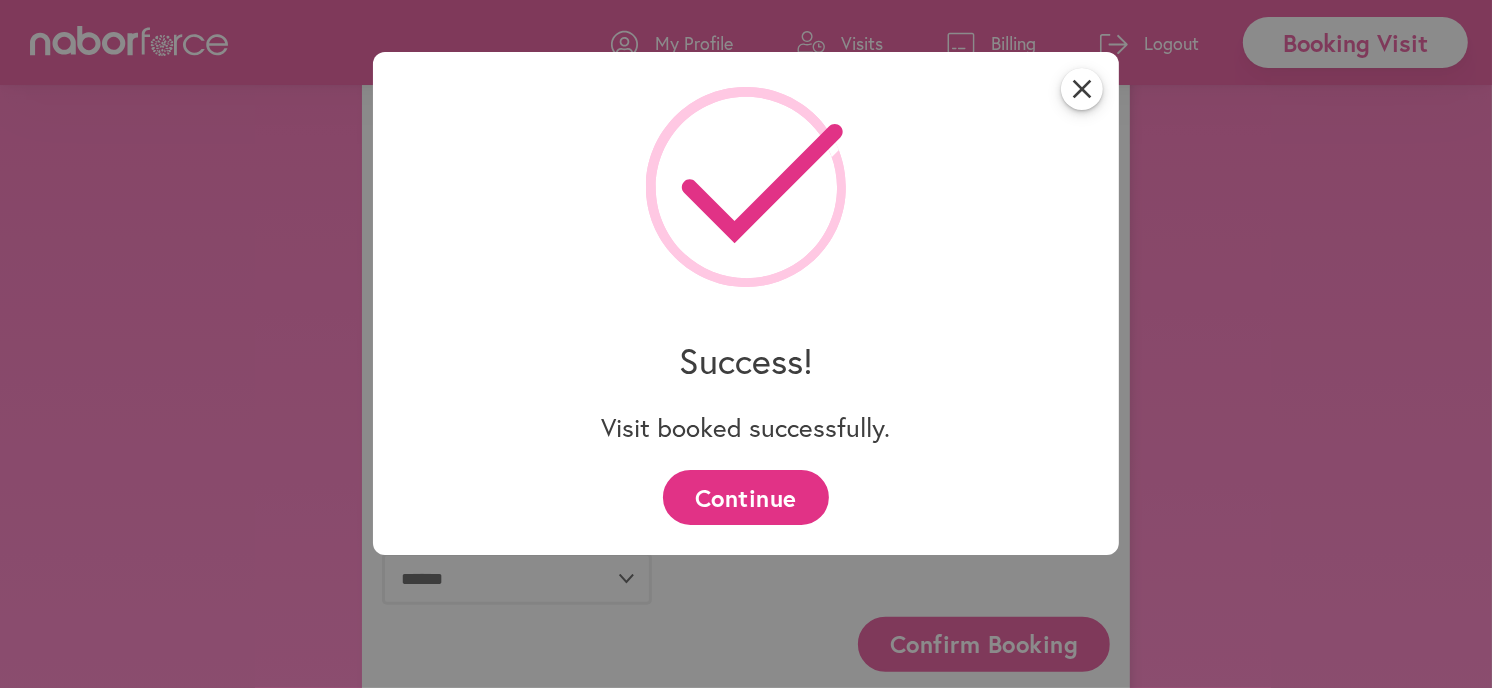 scroll, scrollTop: 1058, scrollLeft: 0, axis: vertical 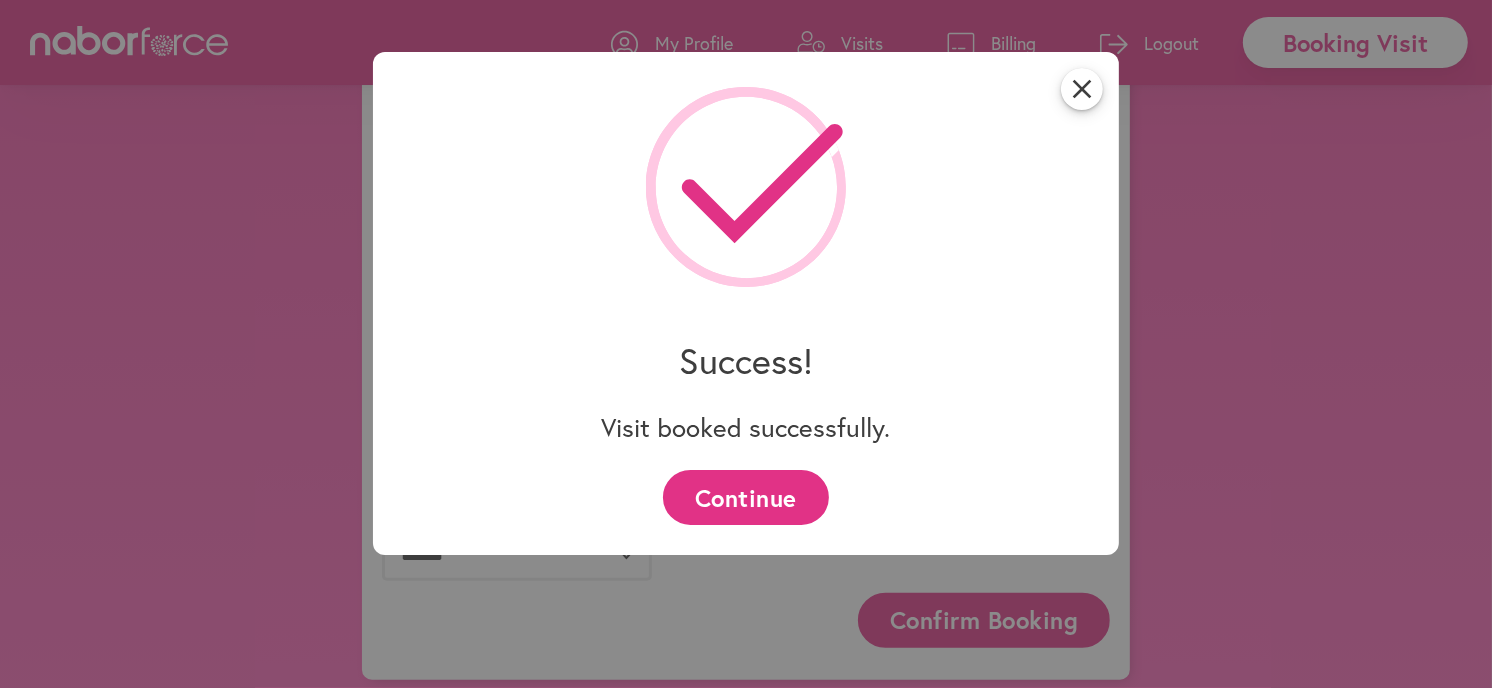 click on "Continue" at bounding box center (745, 497) 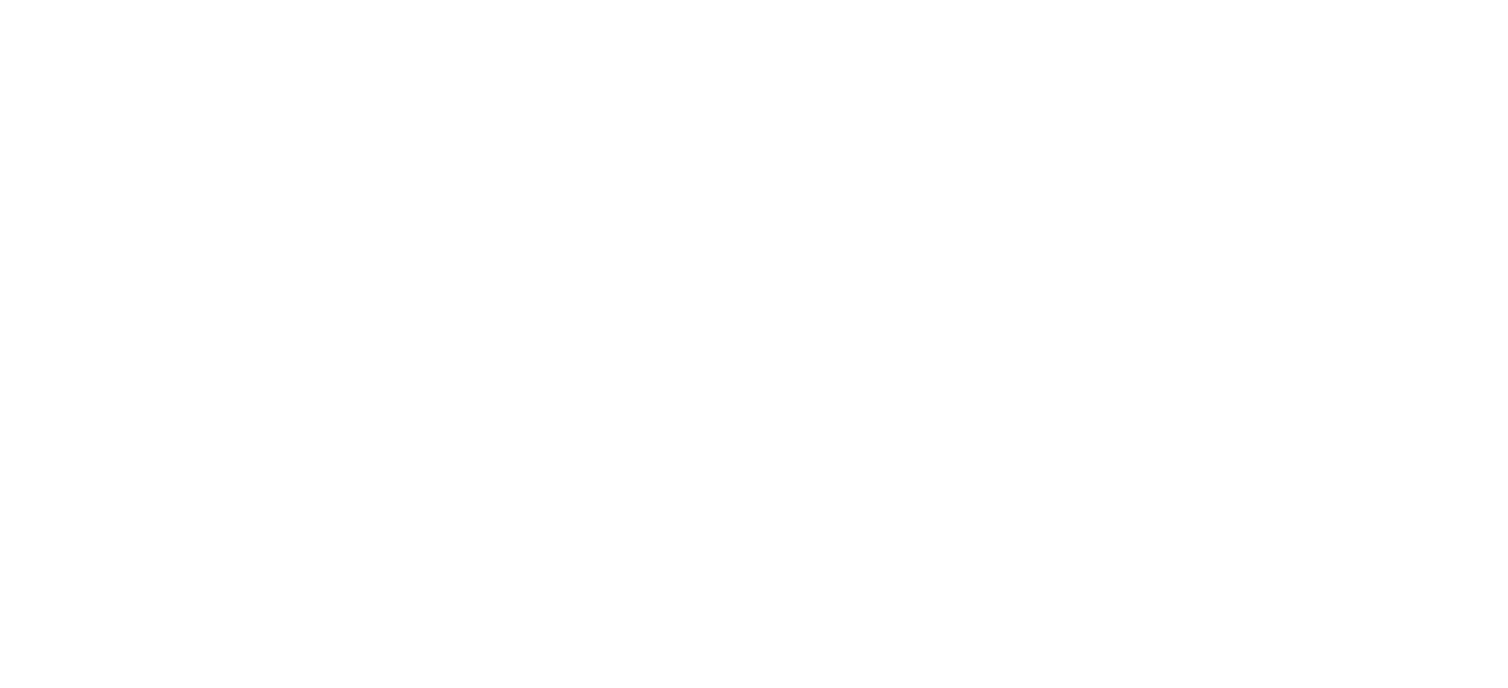 scroll, scrollTop: 0, scrollLeft: 0, axis: both 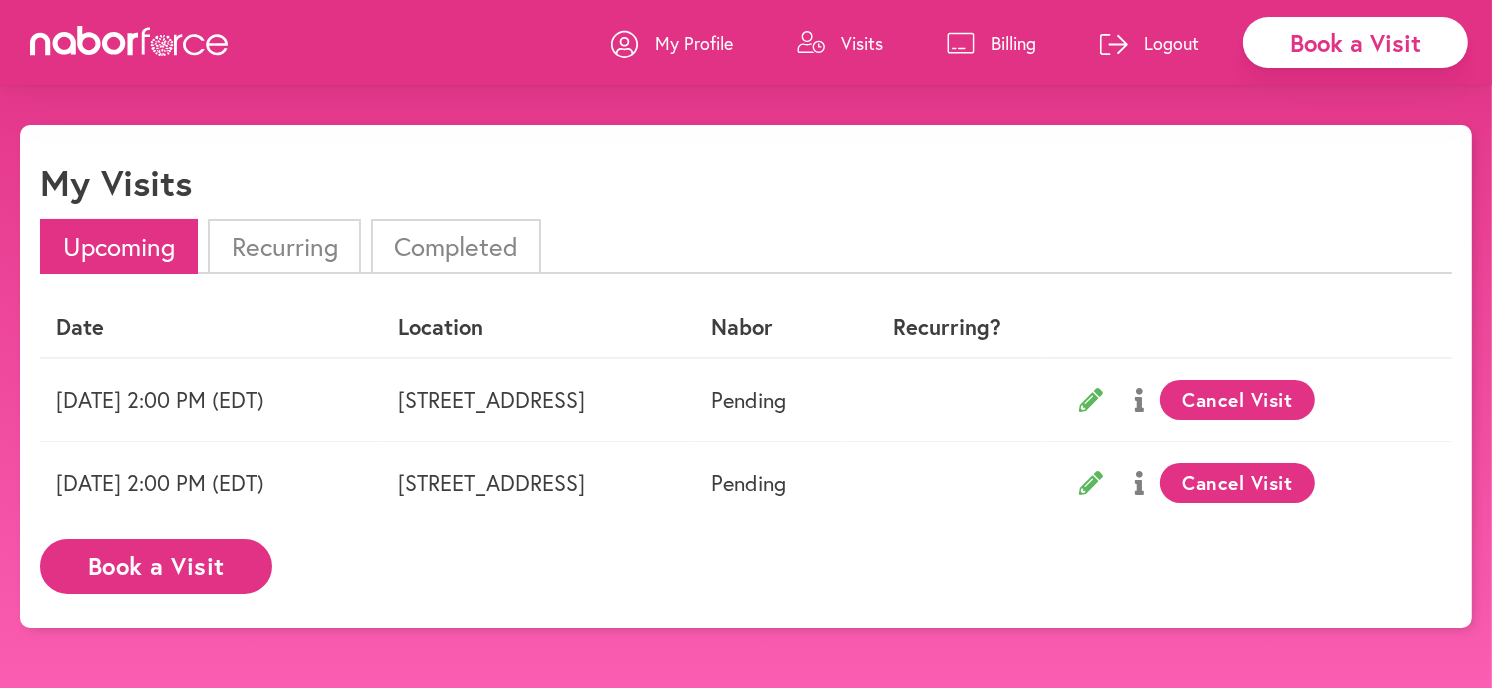 click 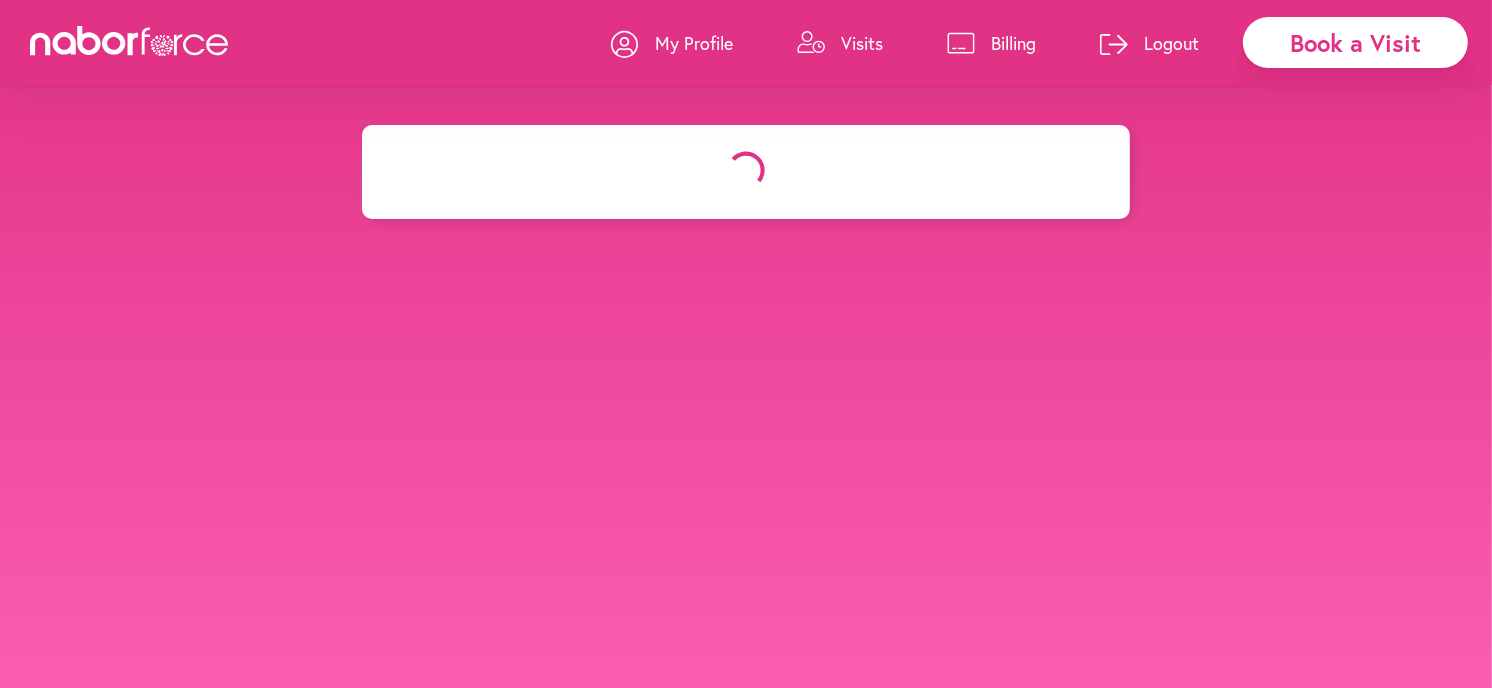 select on "*******" 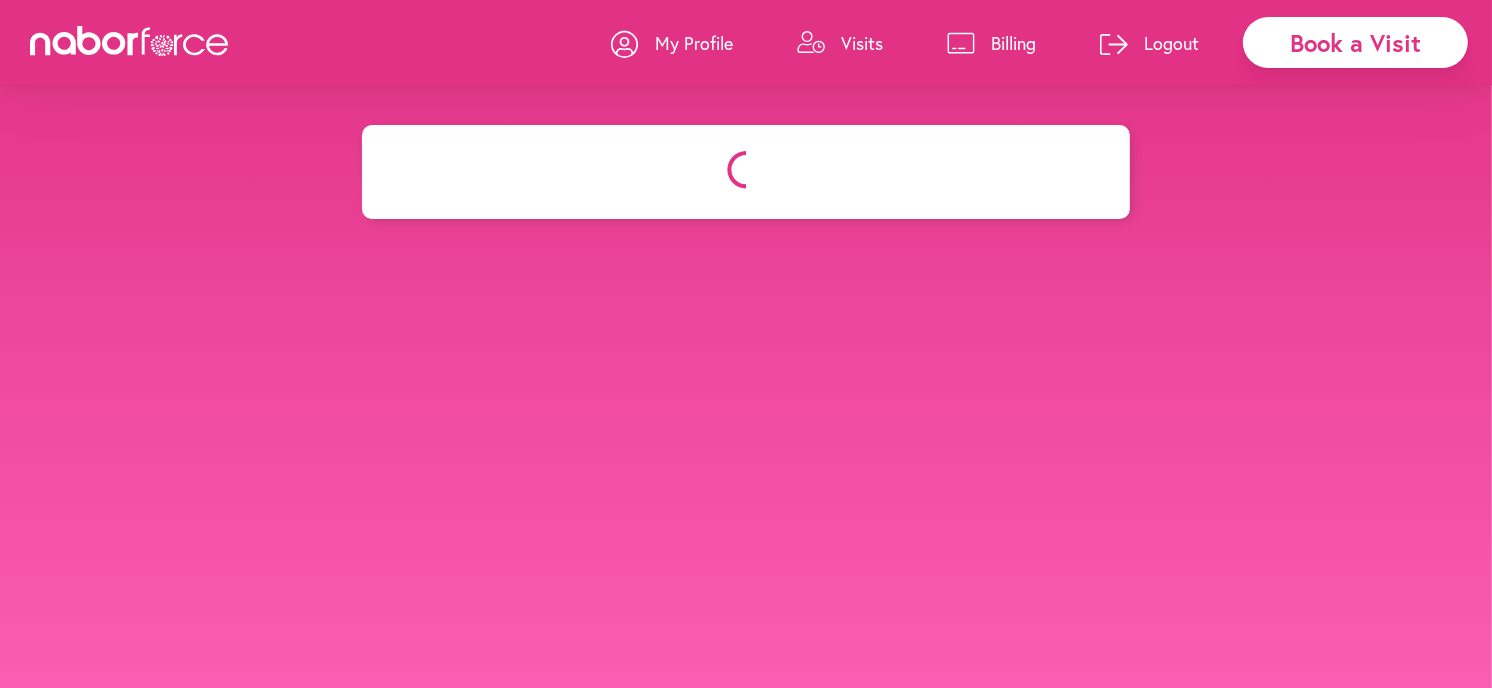 select on "**" 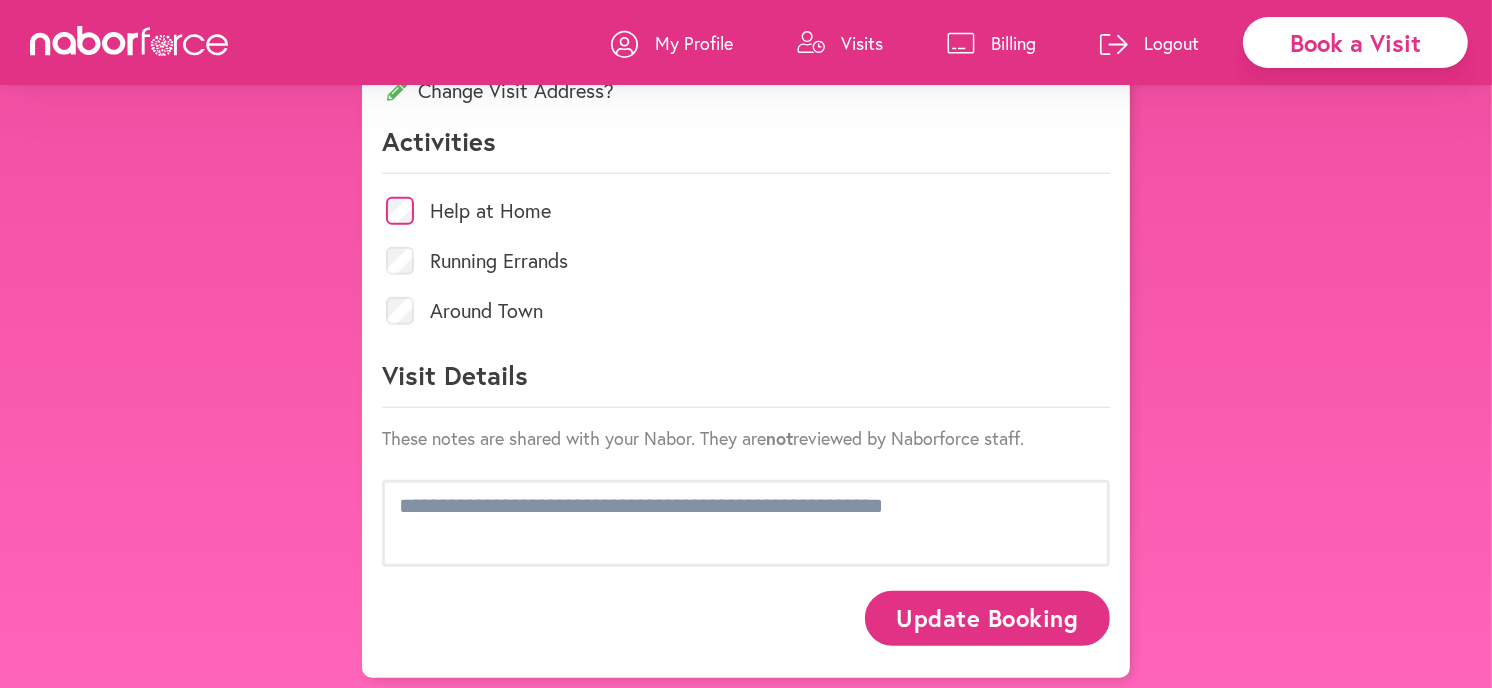scroll, scrollTop: 785, scrollLeft: 0, axis: vertical 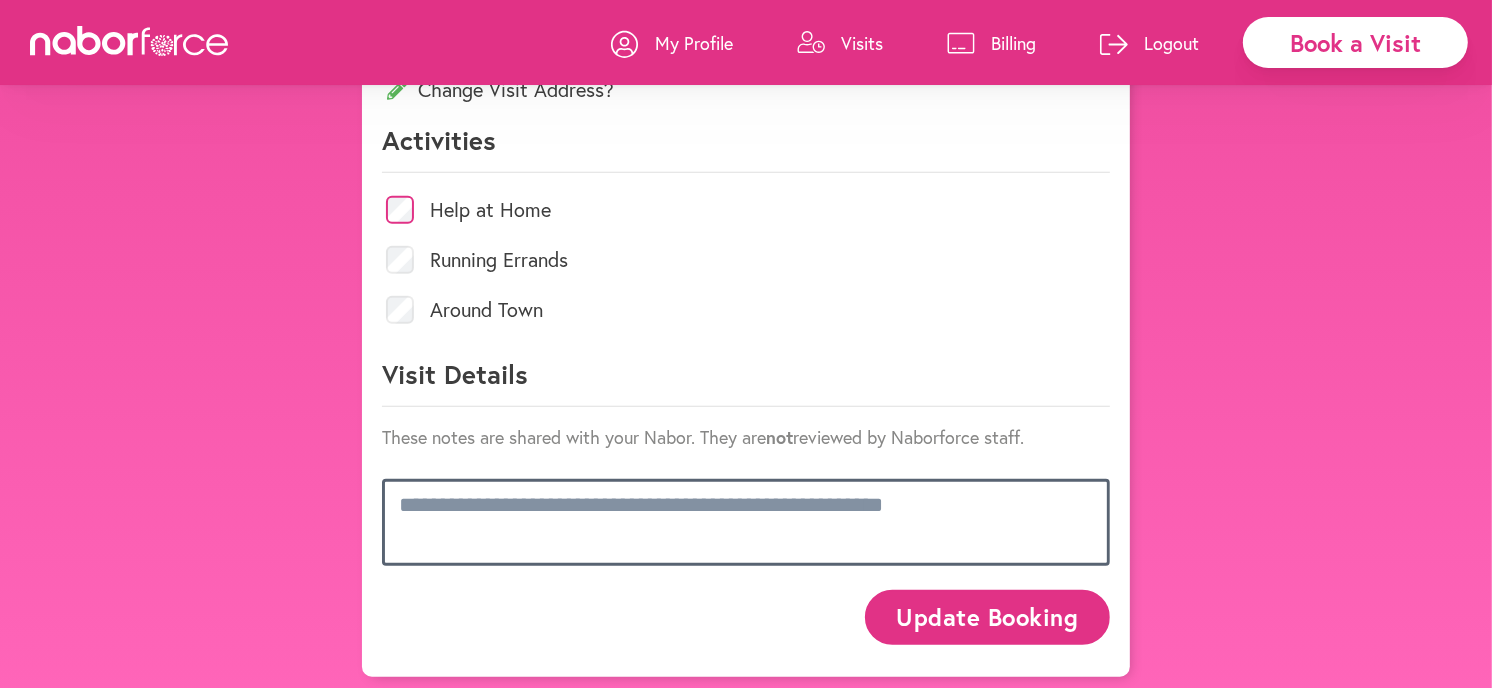 click at bounding box center (746, 522) 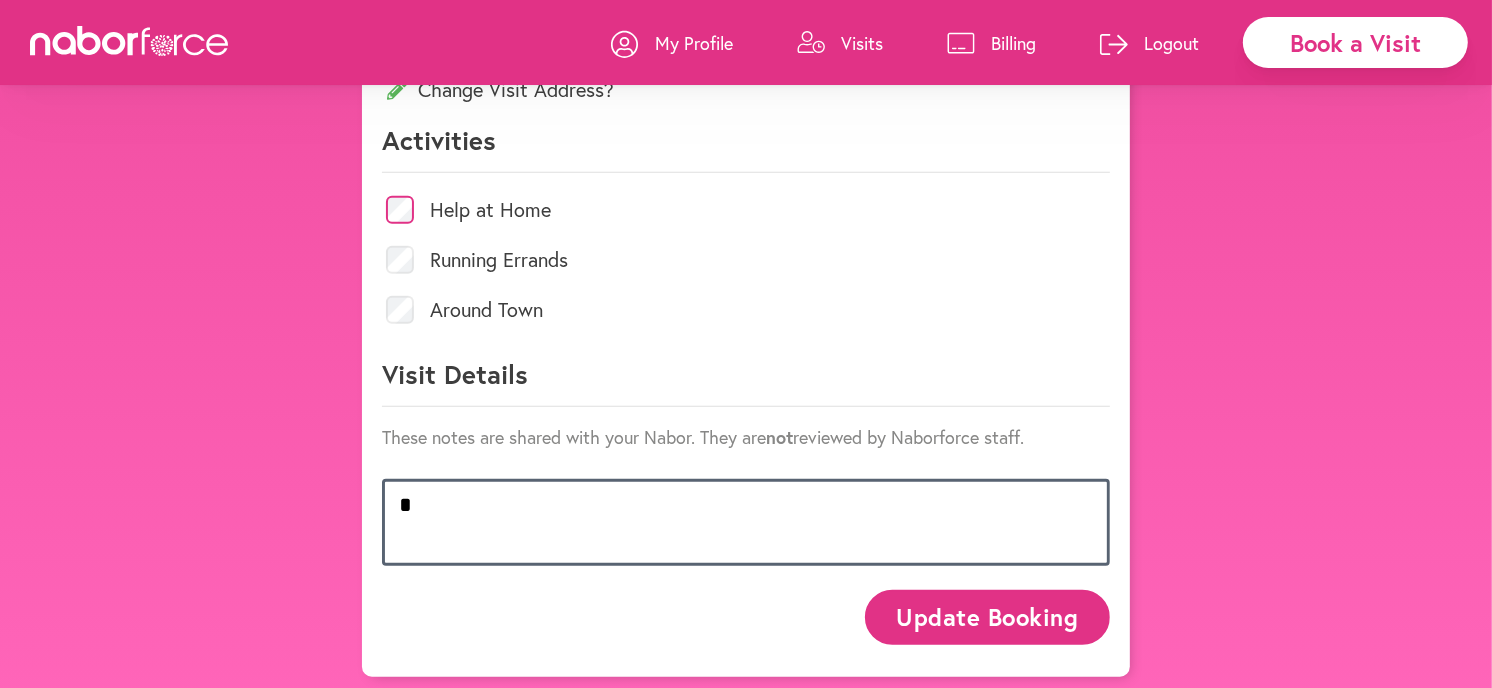 scroll, scrollTop: 753, scrollLeft: 0, axis: vertical 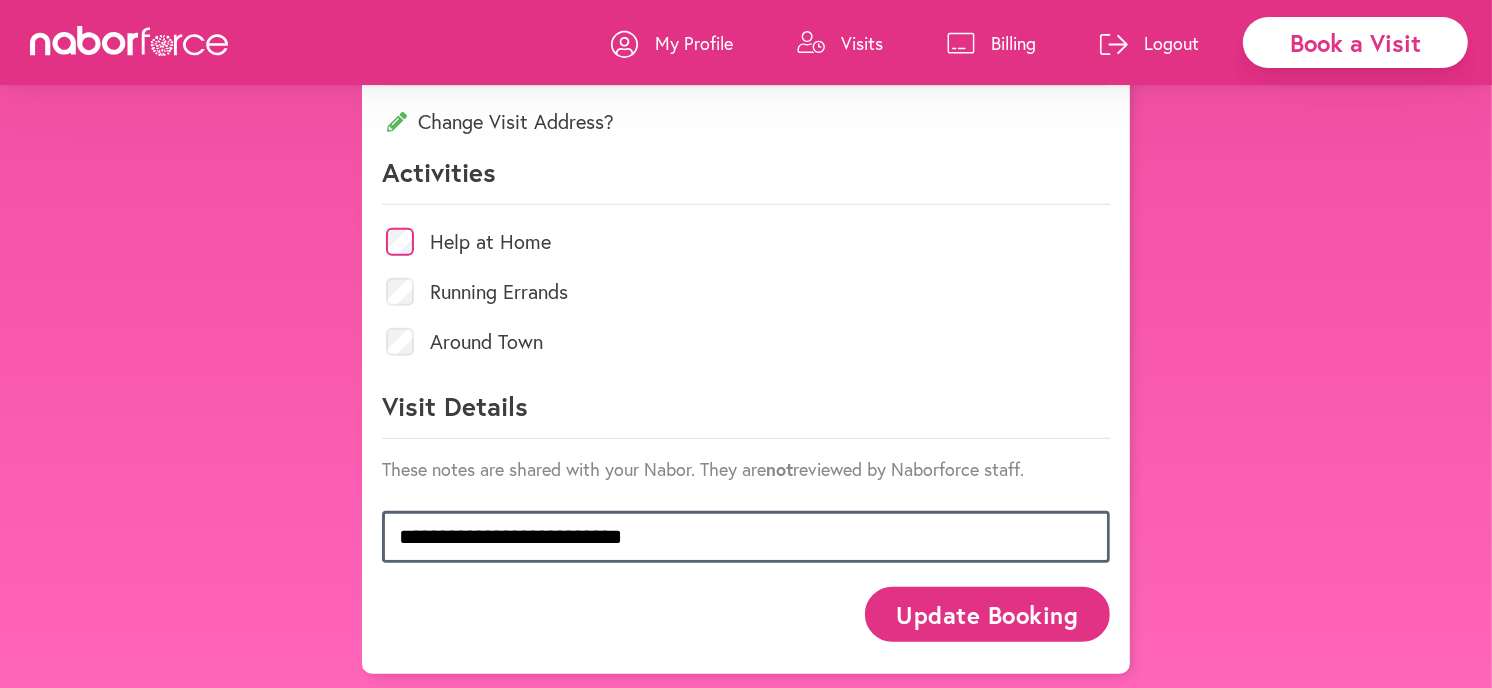 click on "**********" at bounding box center [746, 537] 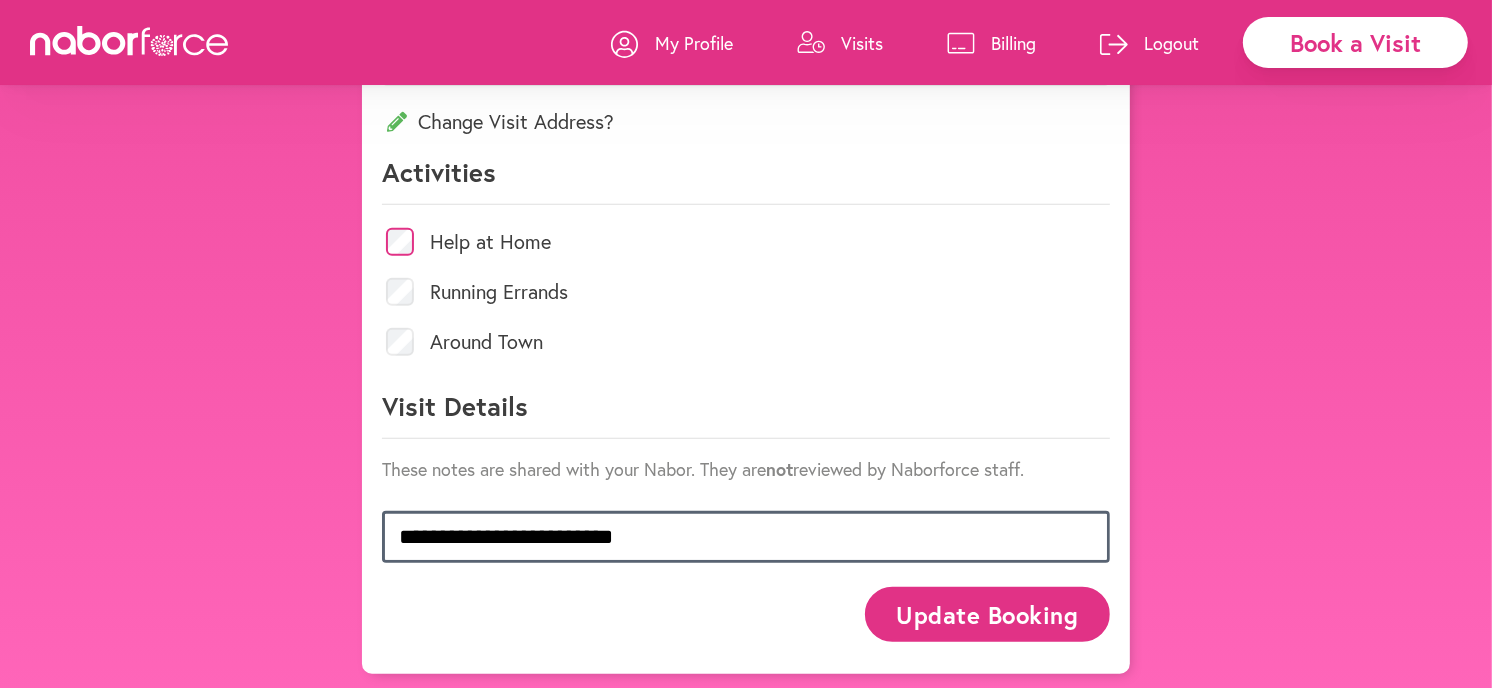 type on "**********" 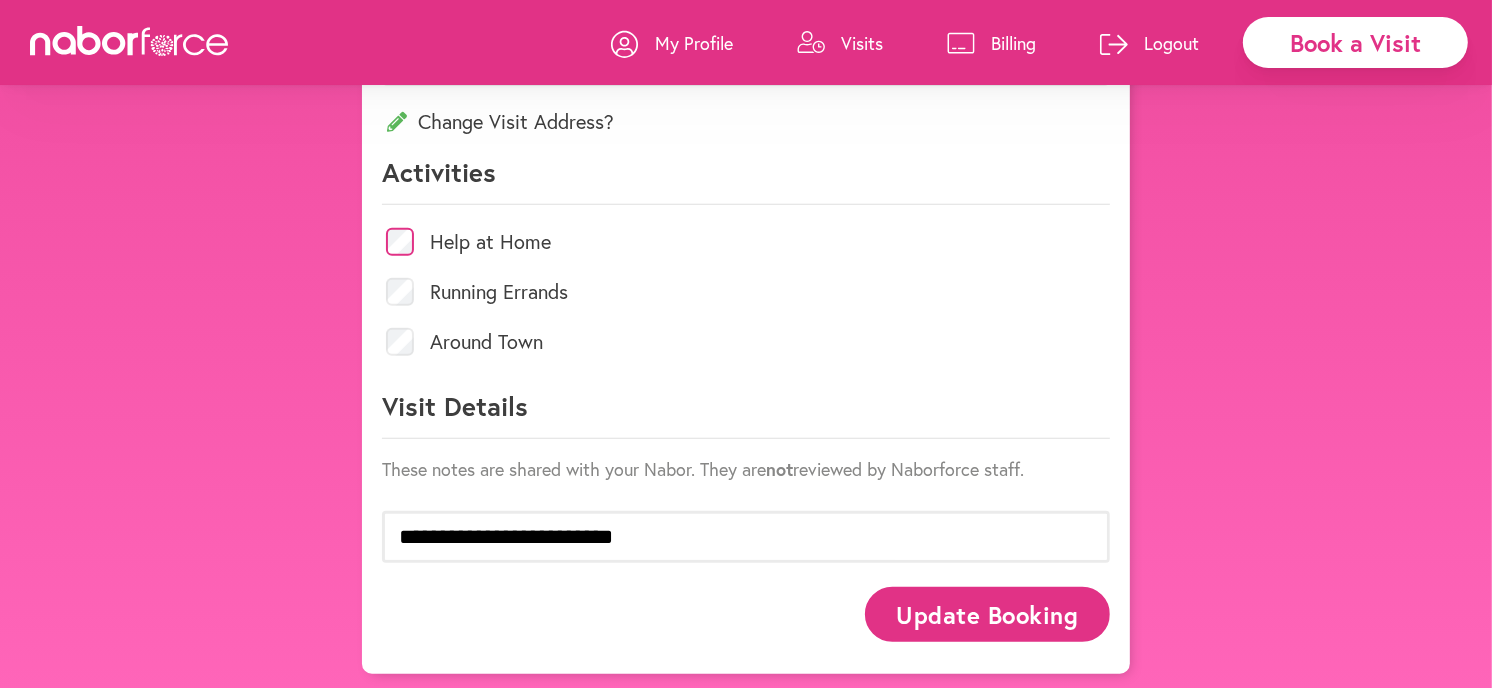click on "Update Booking" at bounding box center [987, 614] 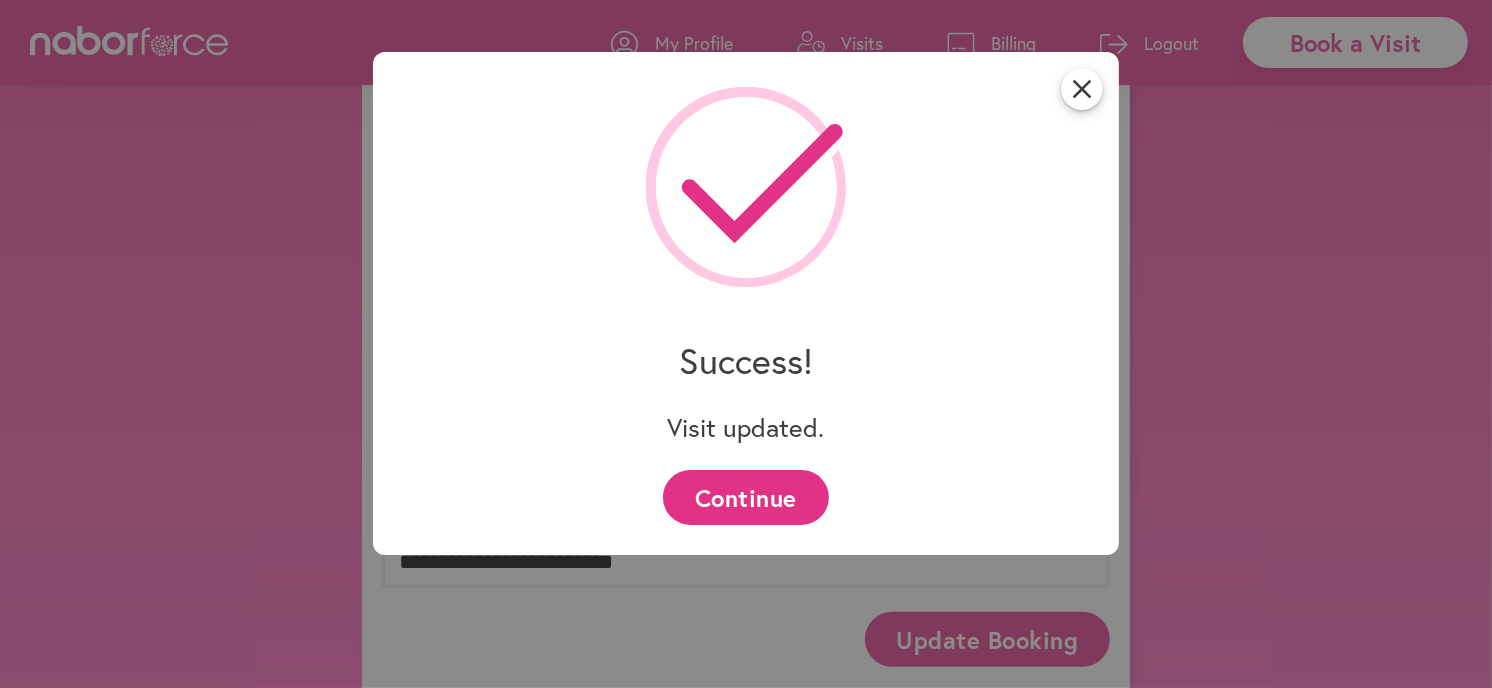 scroll, scrollTop: 753, scrollLeft: 0, axis: vertical 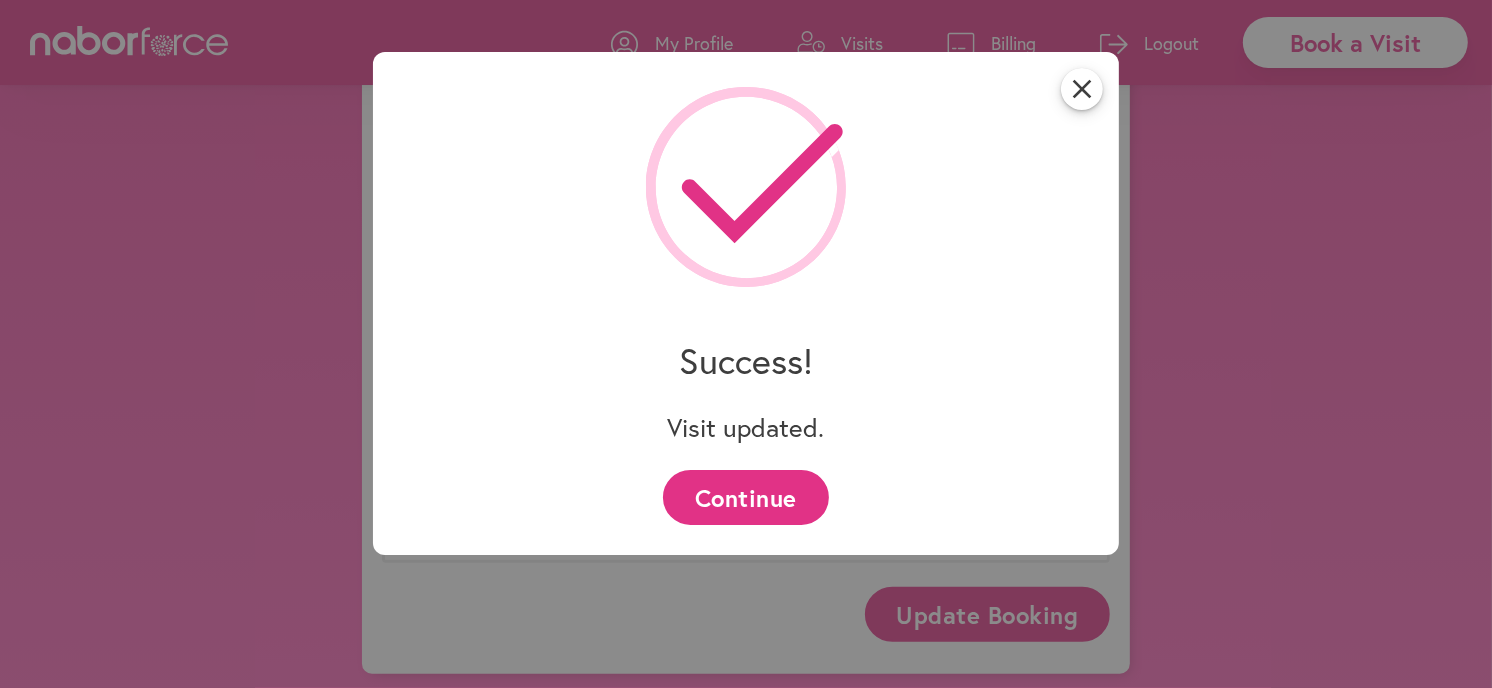 click on "Continue" at bounding box center [745, 497] 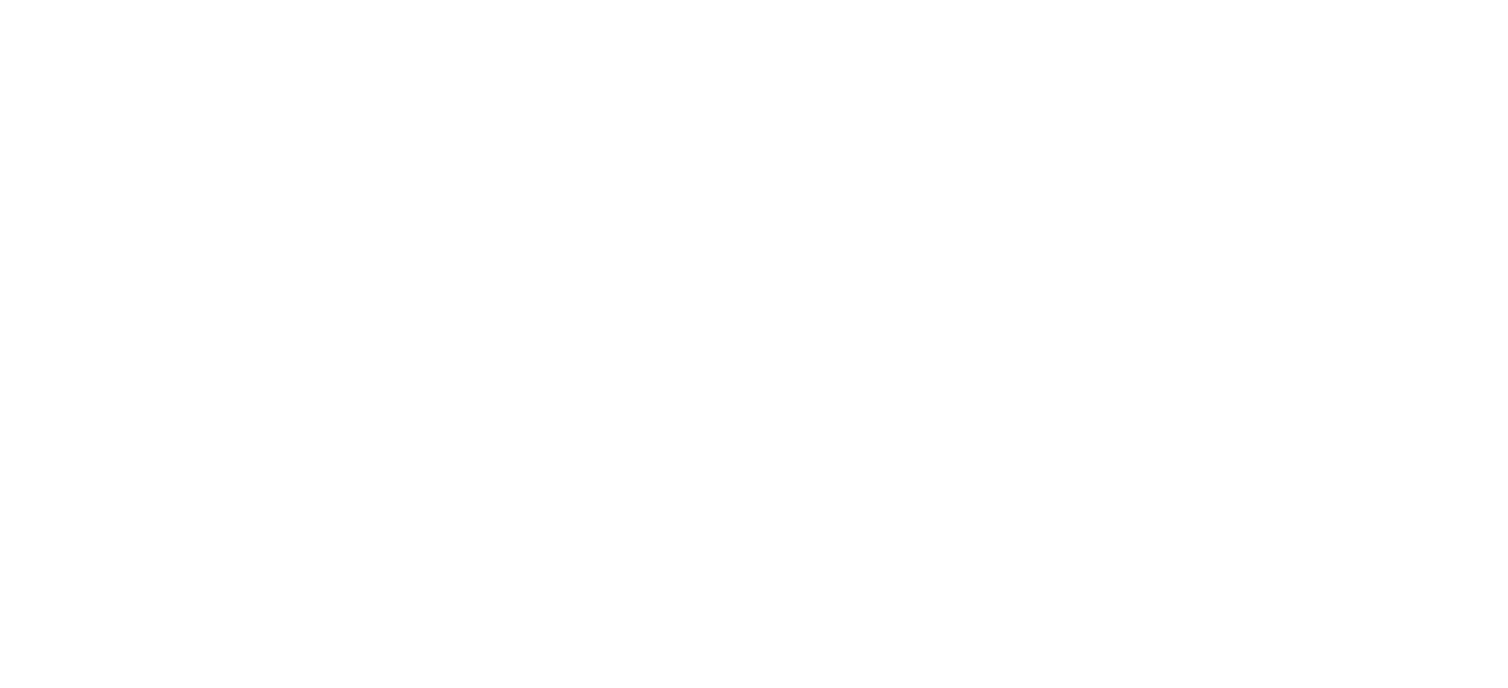 scroll, scrollTop: 0, scrollLeft: 0, axis: both 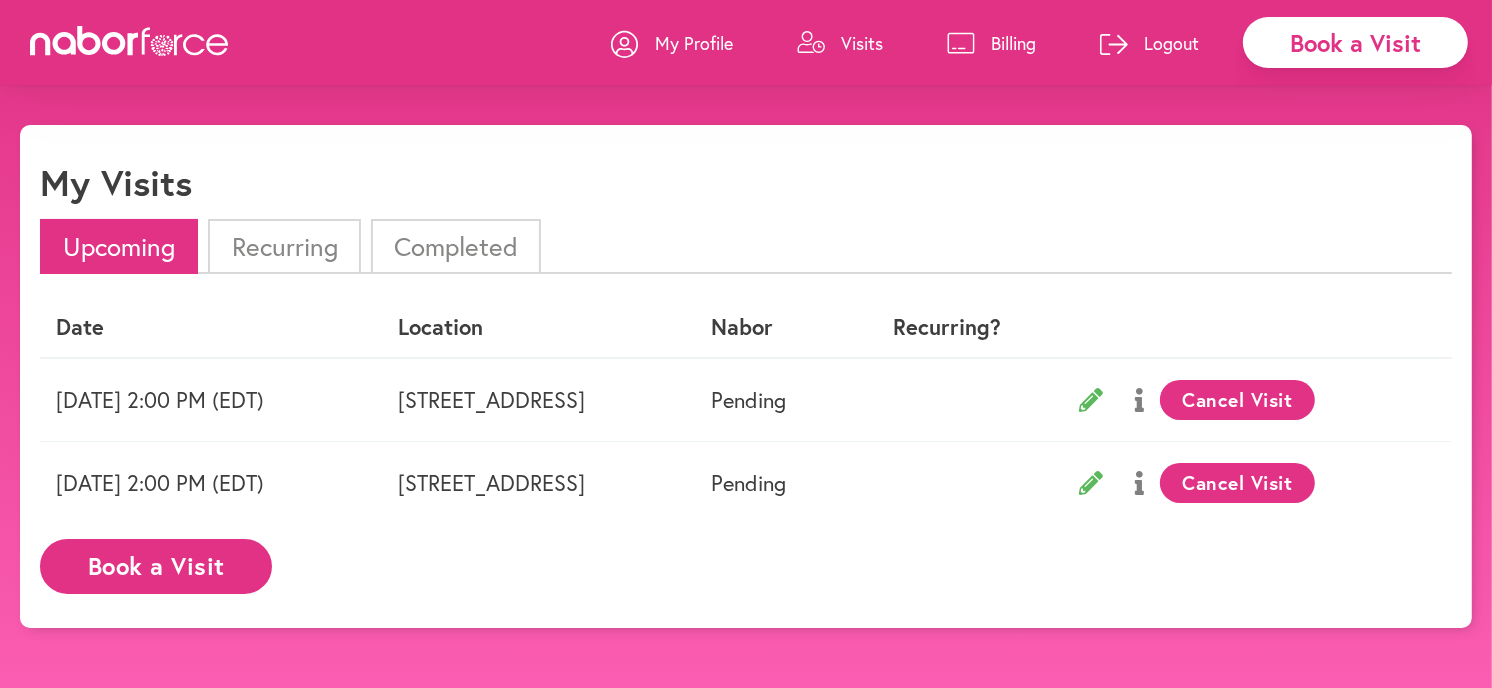 click on "Logout" at bounding box center (1171, 43) 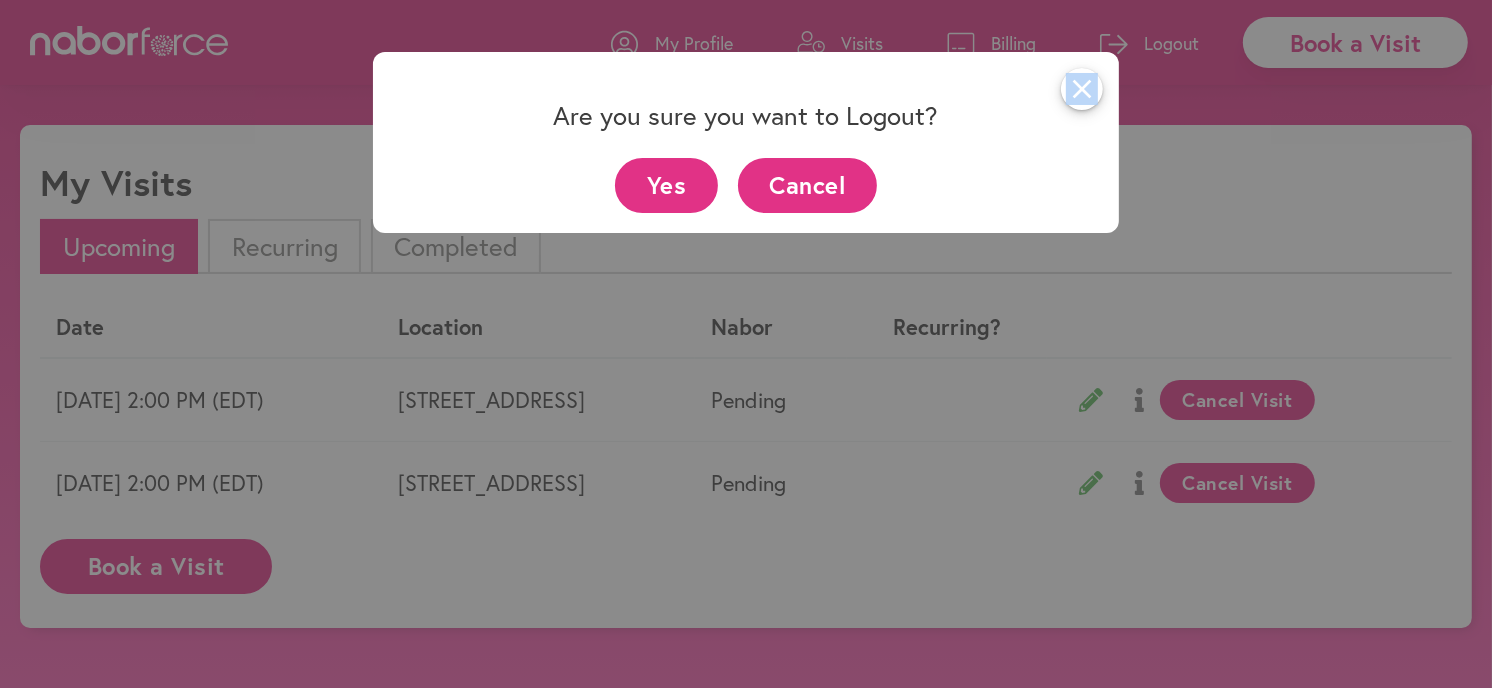 click on "Yes" at bounding box center [666, 185] 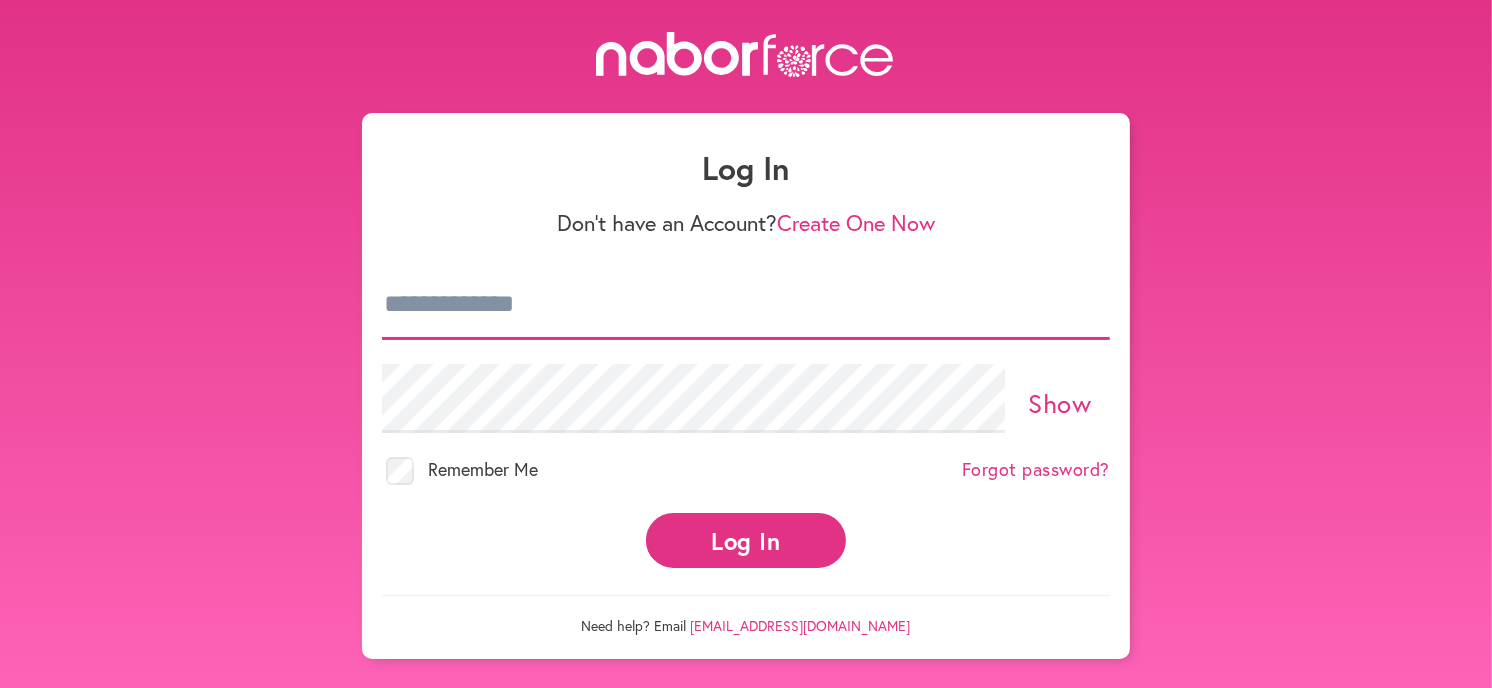 type on "**********" 